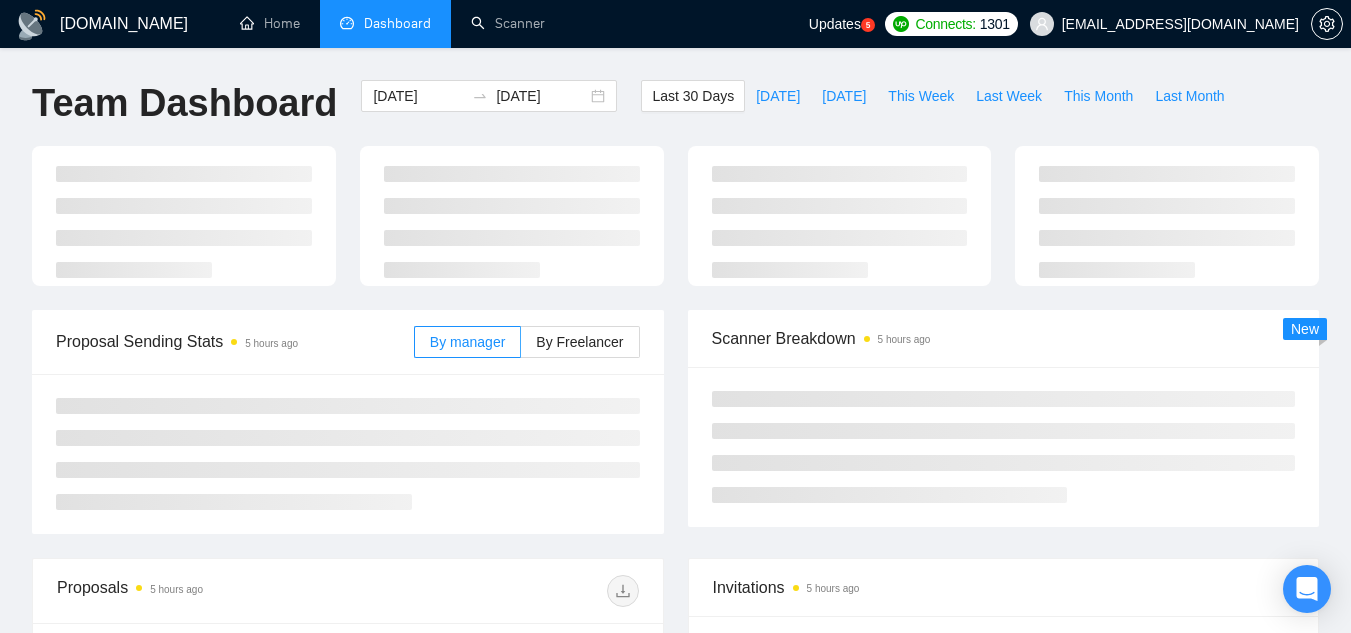 scroll, scrollTop: 0, scrollLeft: 0, axis: both 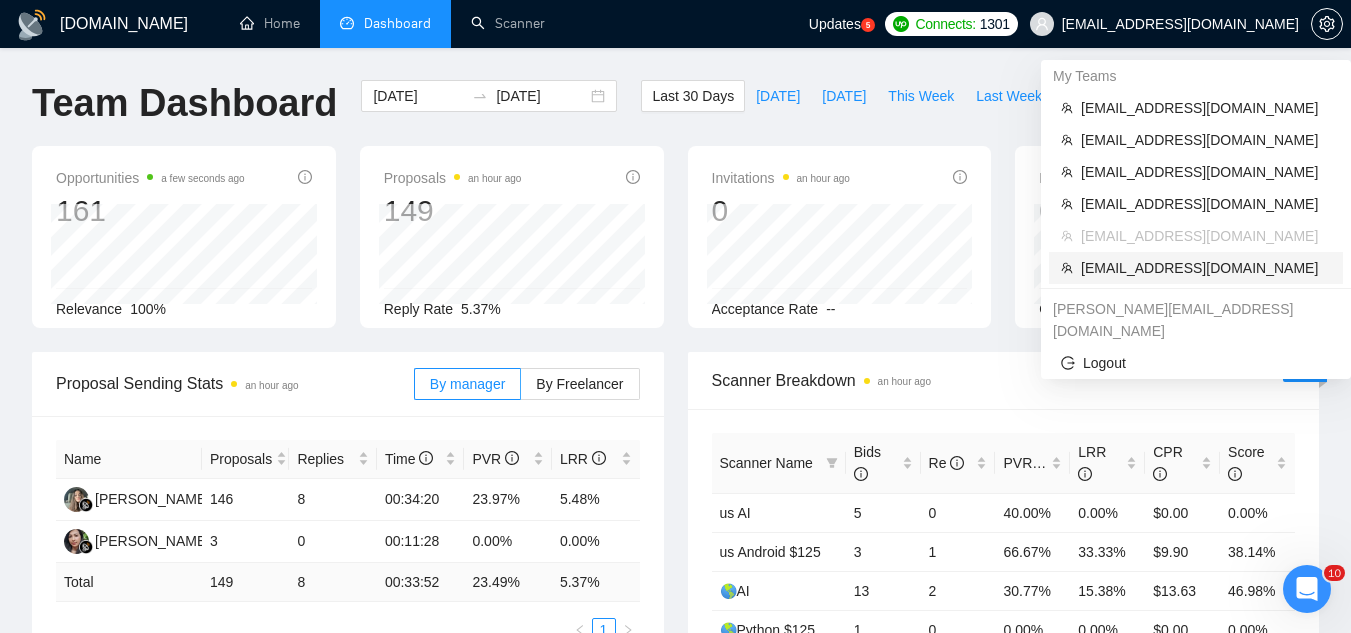 click on "[EMAIL_ADDRESS][DOMAIN_NAME]" at bounding box center (1206, 268) 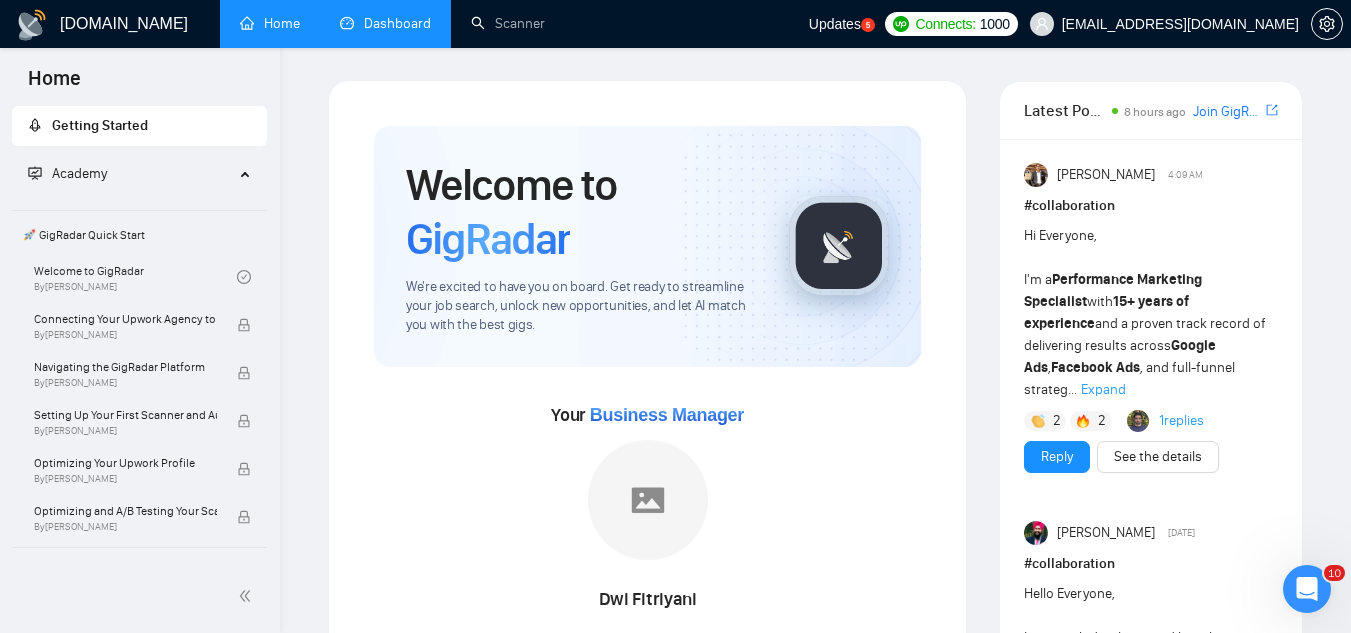 click on "Dashboard" at bounding box center [385, 23] 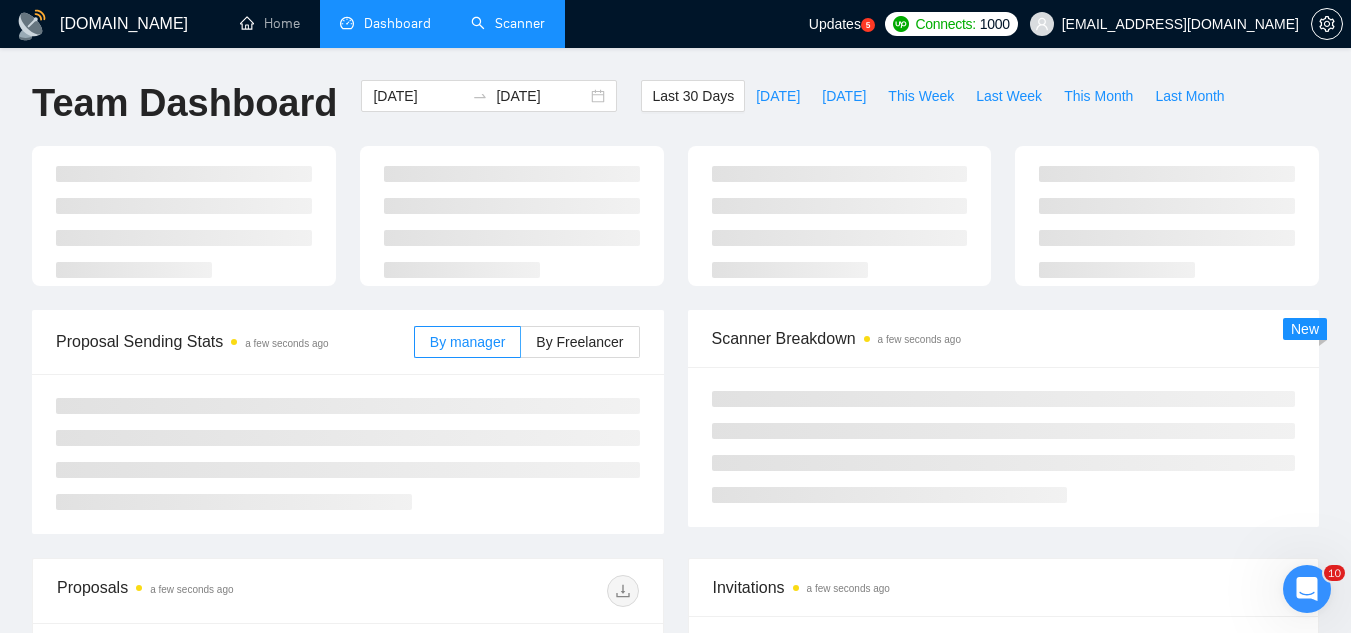 click on "Scanner" at bounding box center [508, 23] 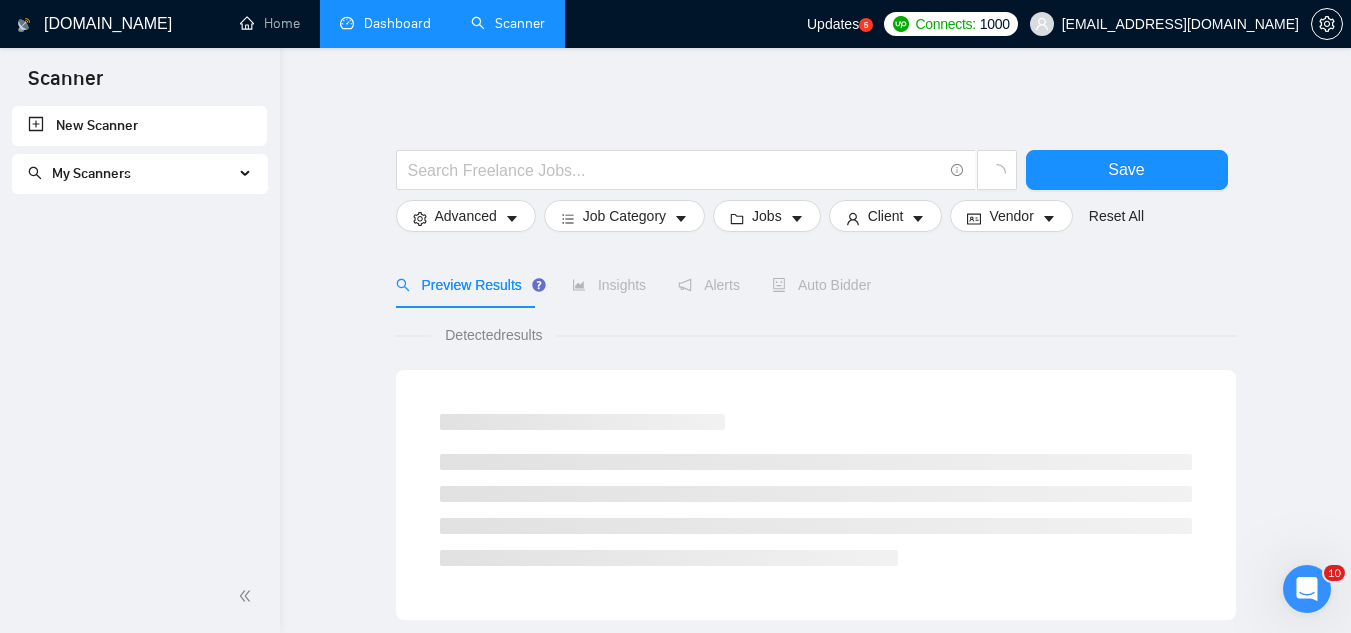 click on "My Scanners" at bounding box center (131, 174) 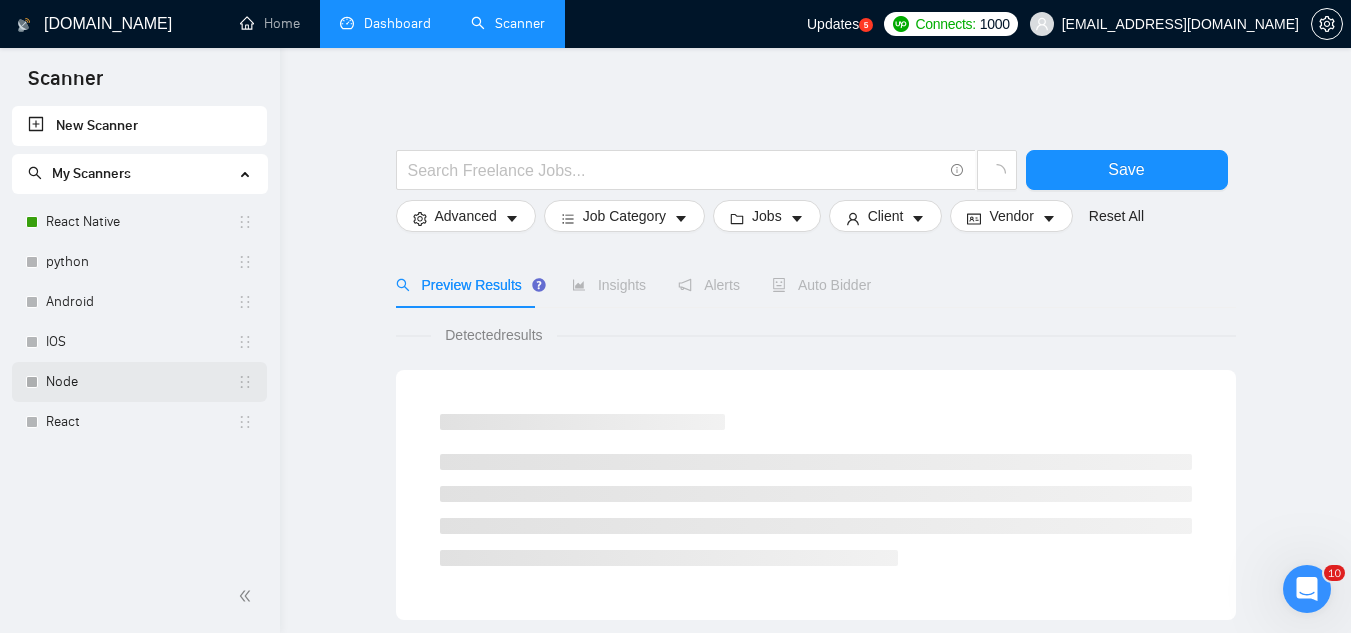 click on "Node" at bounding box center (141, 382) 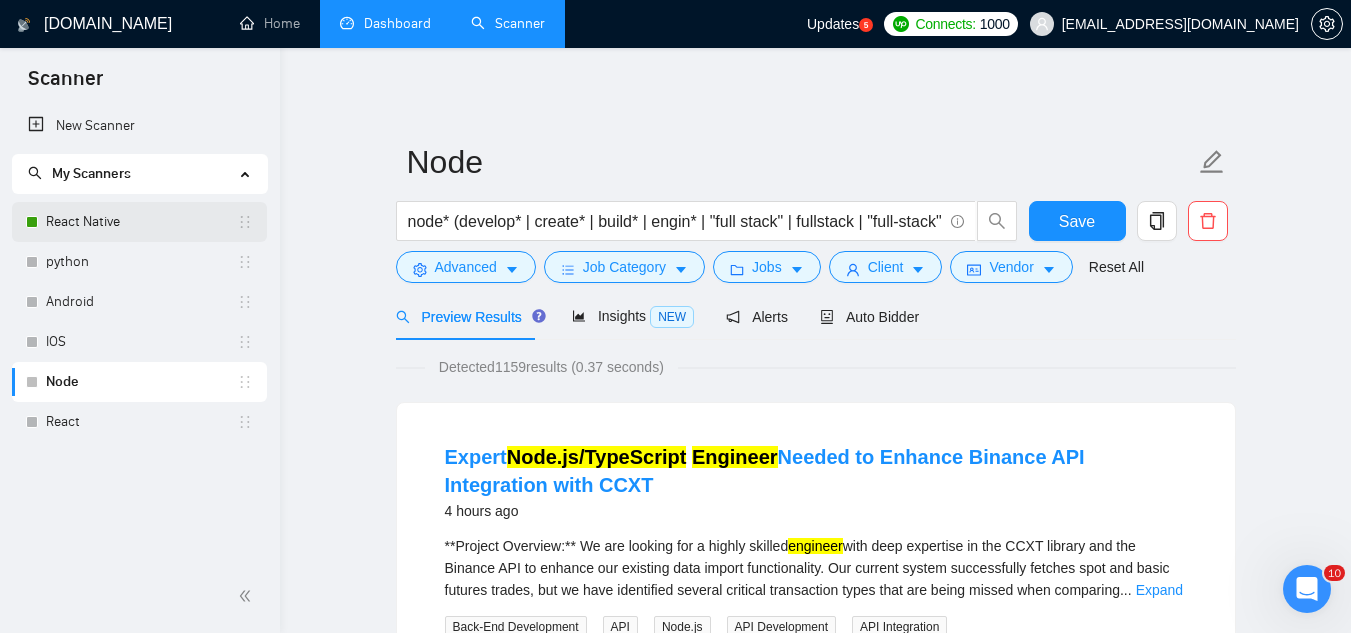 click on "React Native" at bounding box center [141, 222] 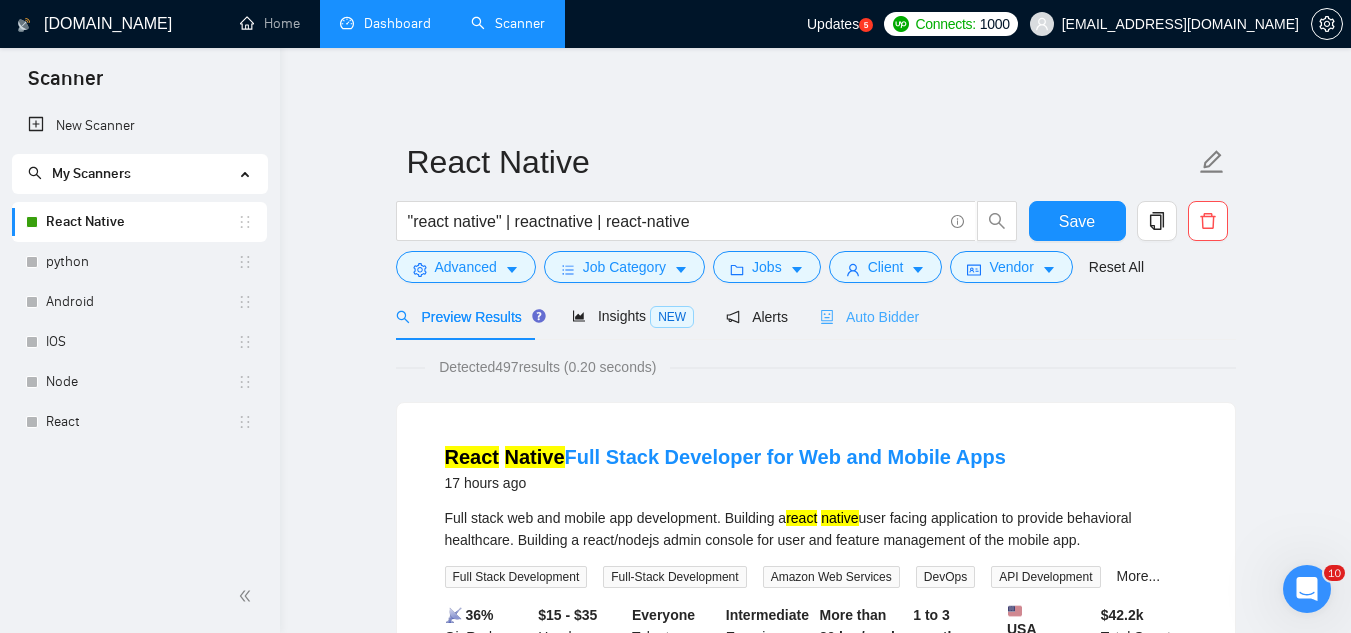 click on "Auto Bidder" at bounding box center (869, 316) 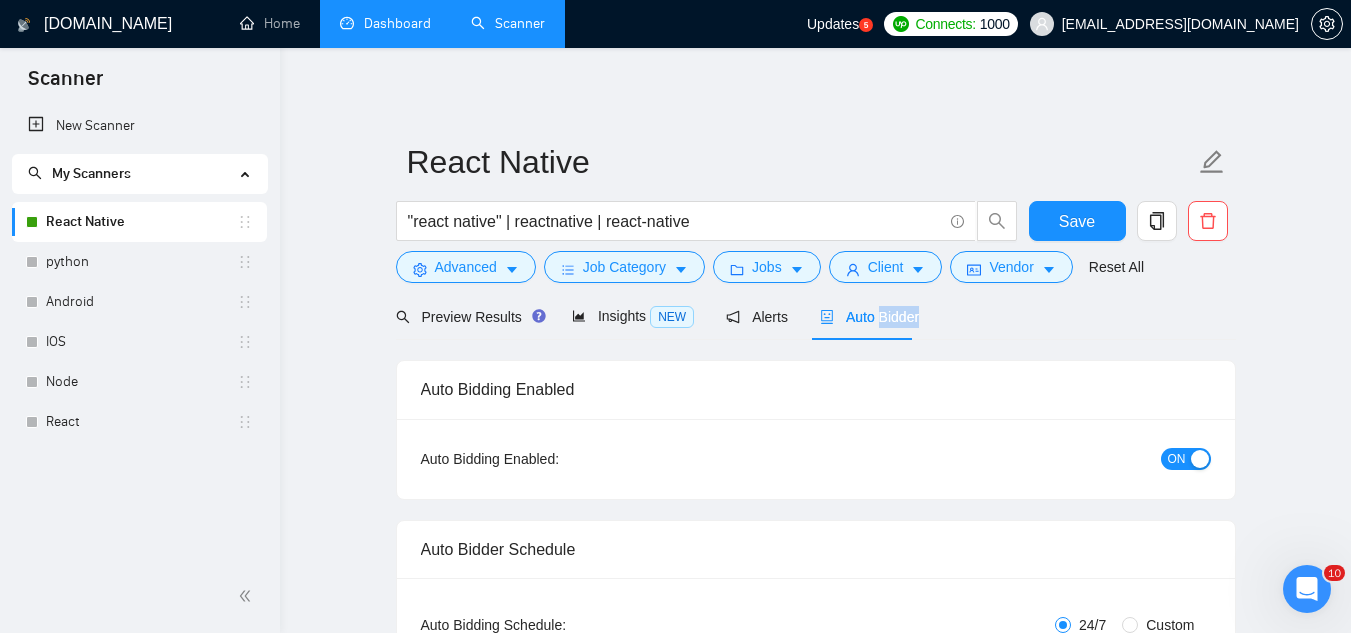 type 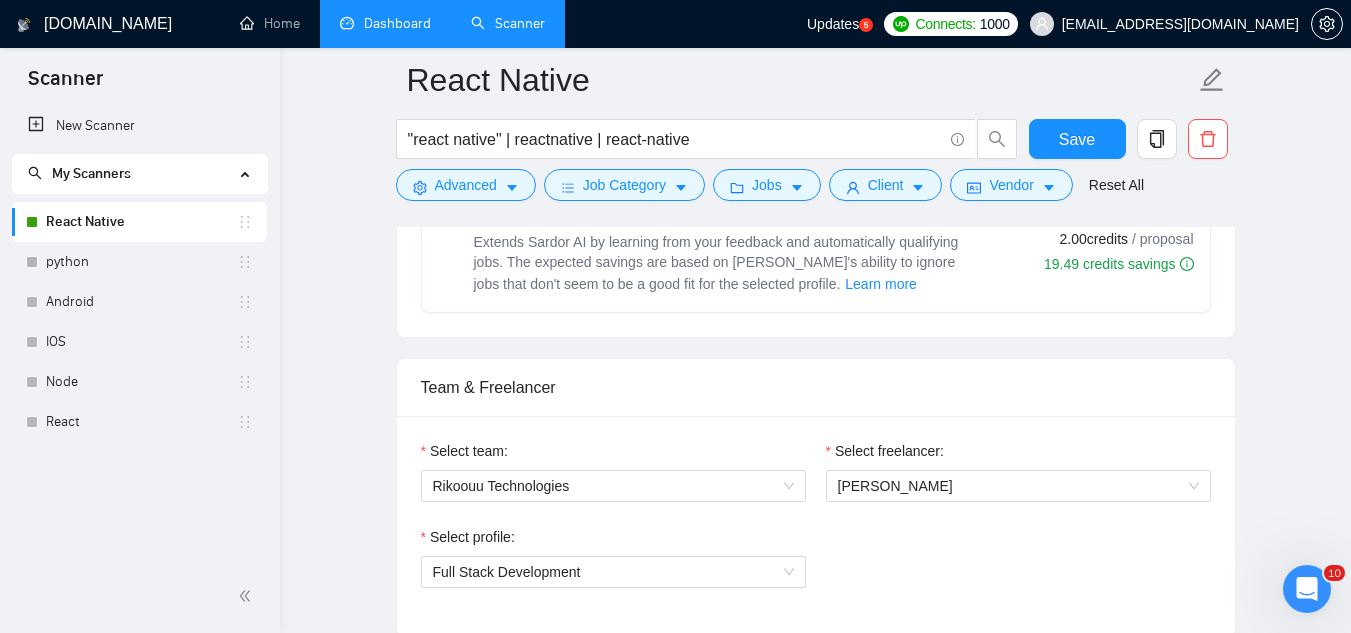 scroll, scrollTop: 372, scrollLeft: 0, axis: vertical 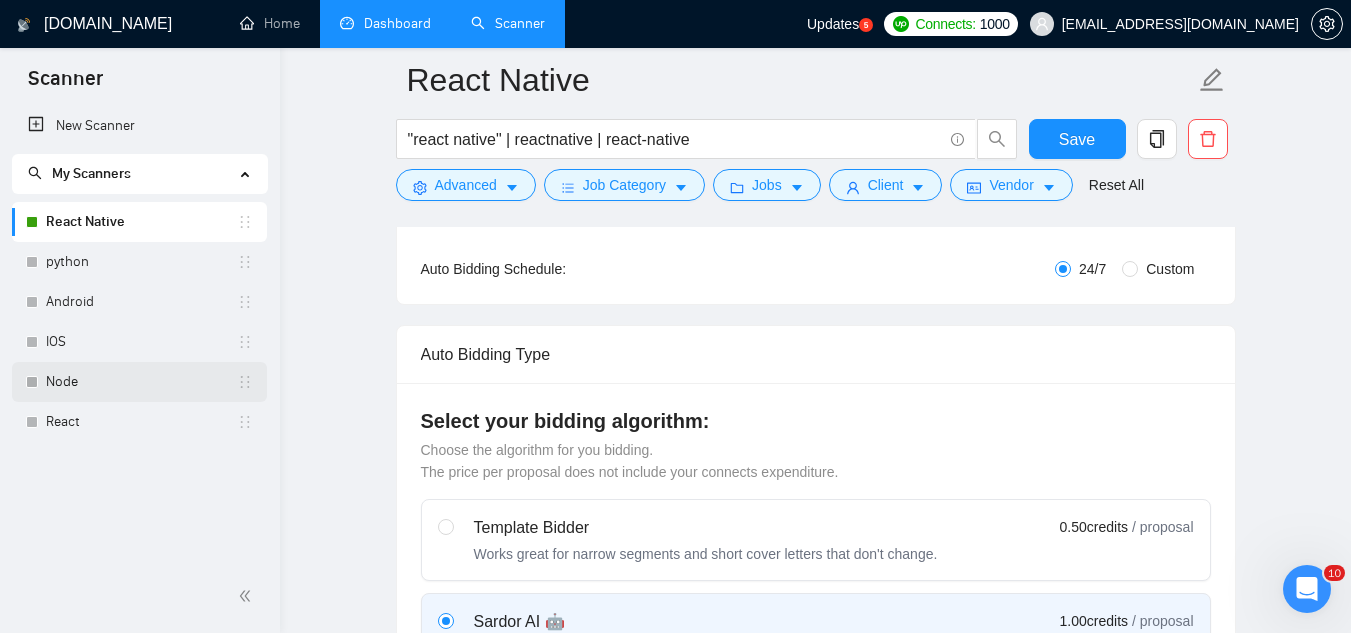 click on "Node" at bounding box center (141, 382) 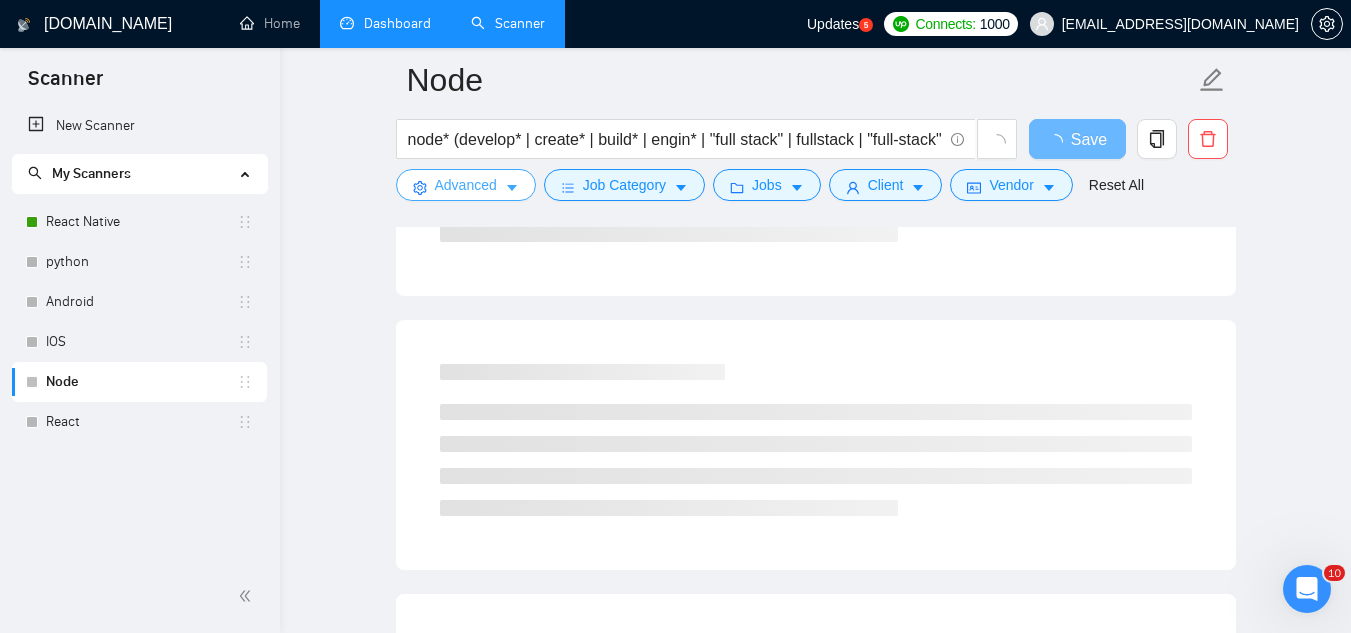 click on "Advanced" at bounding box center (466, 185) 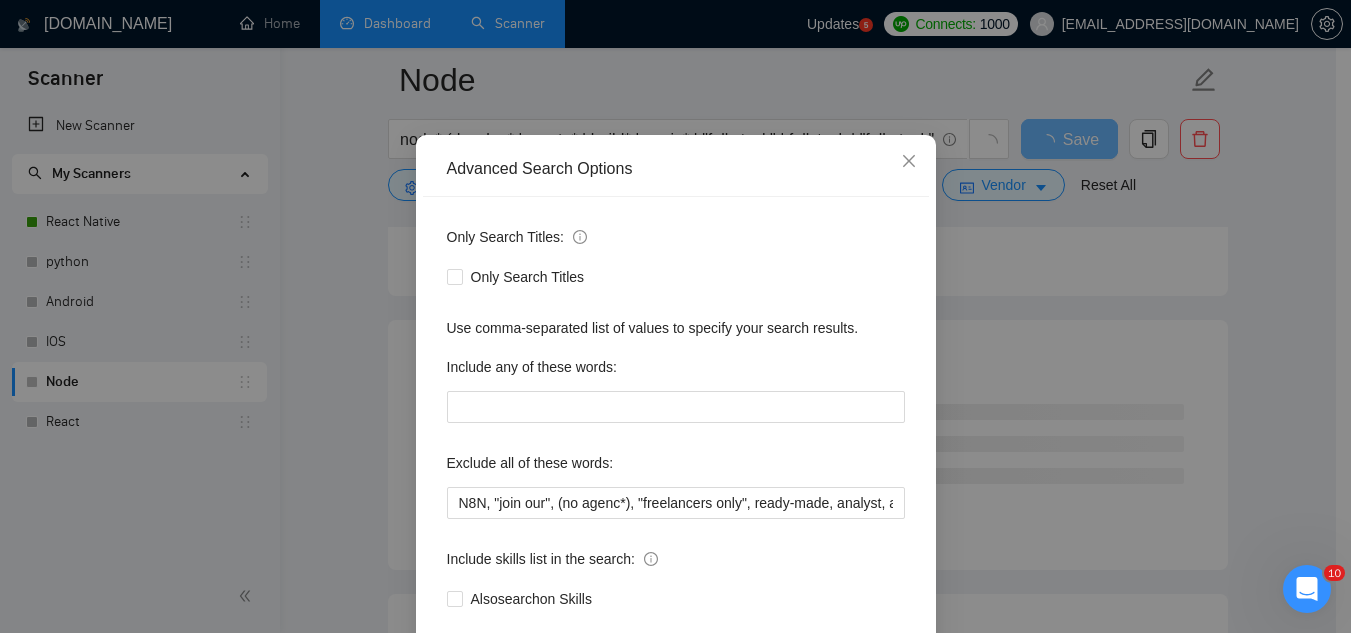 scroll, scrollTop: 199, scrollLeft: 0, axis: vertical 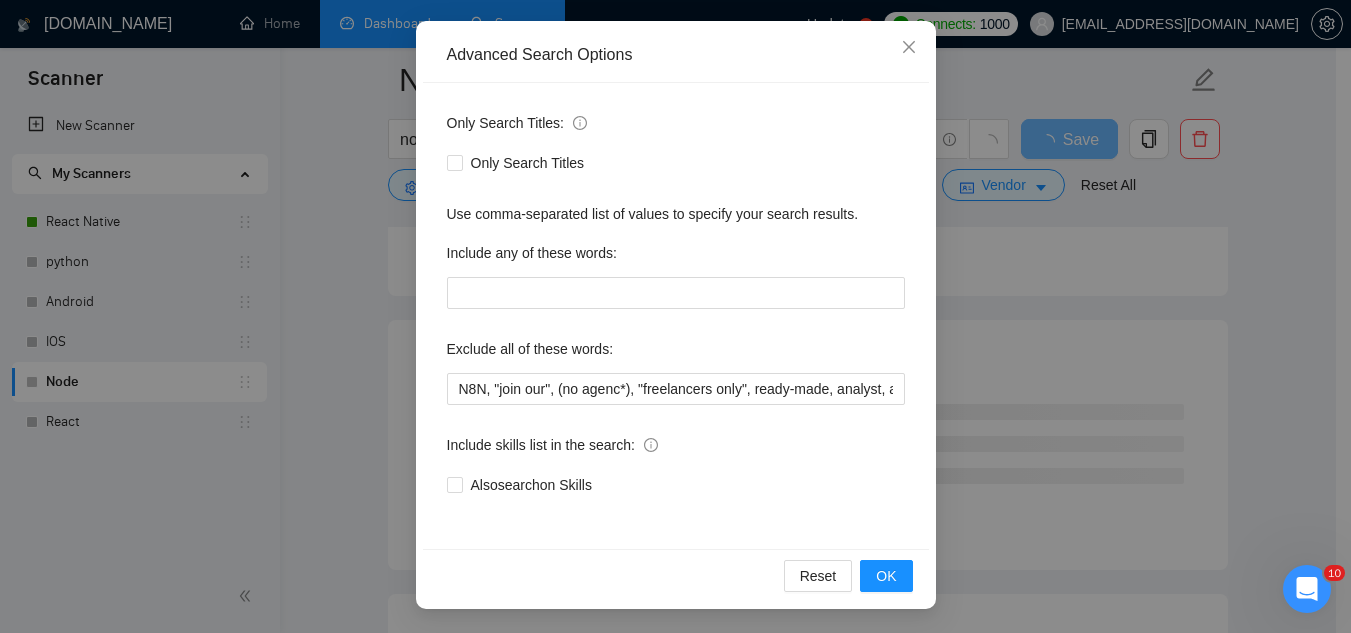 click on "Only Search Titles:   Only Search Titles Use comma-separated list of values to specify your search results. Include any of these words: Exclude all of these words: N8N, "join our", (no agenc*), "freelancers only", ready-made, analyst, analytic*, coach, QA, tester, "product design", tutor, mentor, wordpress, WP, safari, electronic, chip*, animation*, game, designer, "Data Scientist", "data analyst", sport*, gambling, Include skills list in the search:   Also  search  on Skills" at bounding box center [676, 316] 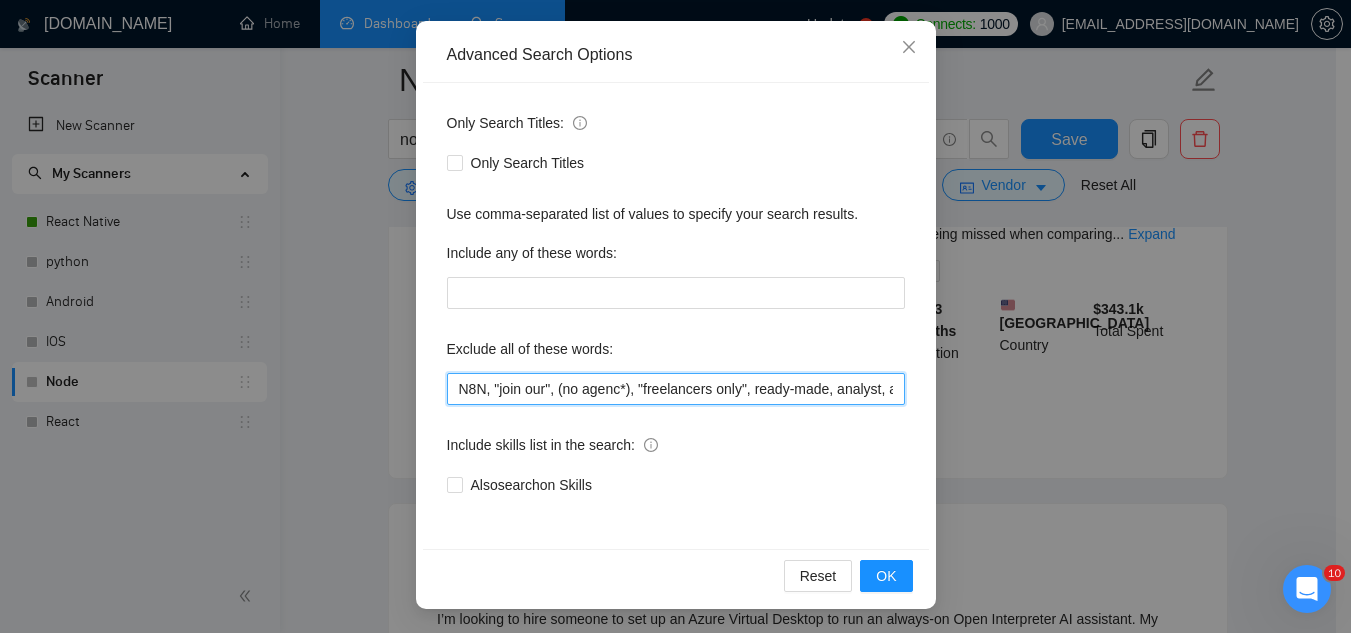click on "N8N, "join our", (no agenc*), "freelancers only", ready-made, analyst, analytic*, coach, QA, tester, "product design", tutor, mentor, wordpress, WP, safari, electronic, chip*, animation*, game, designer, "Data Scientist", "data analyst", sport*, gambling," at bounding box center (676, 389) 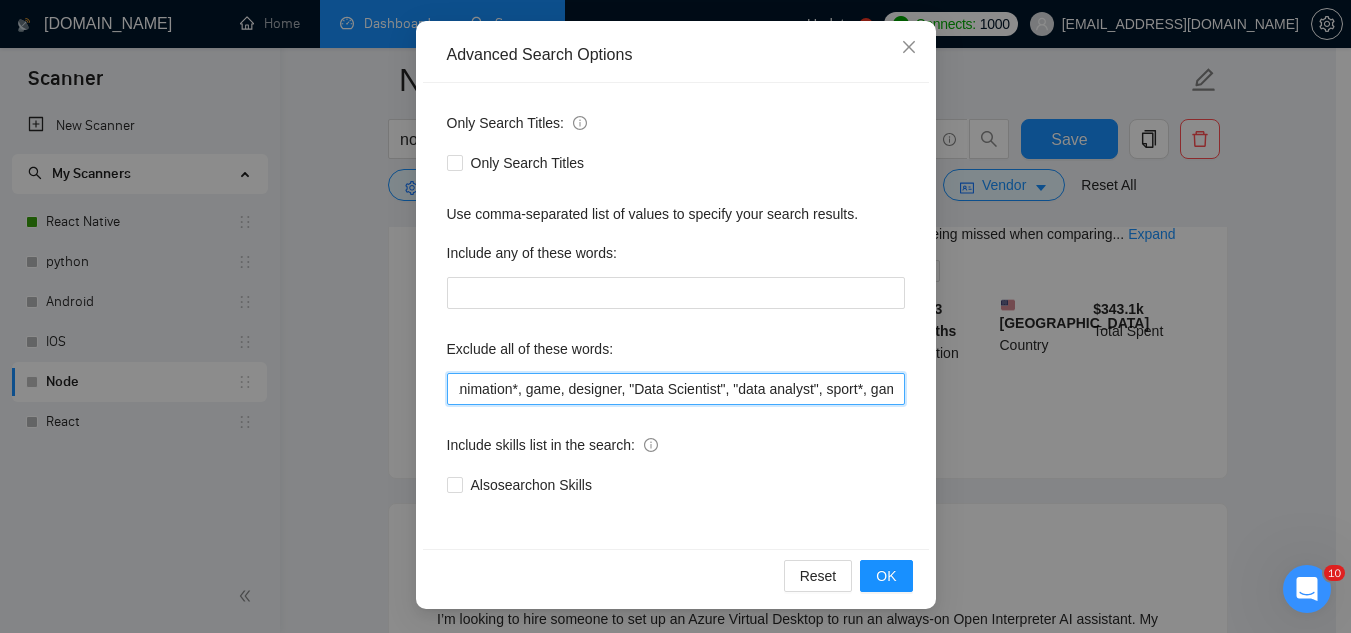 scroll, scrollTop: 0, scrollLeft: 1086, axis: horizontal 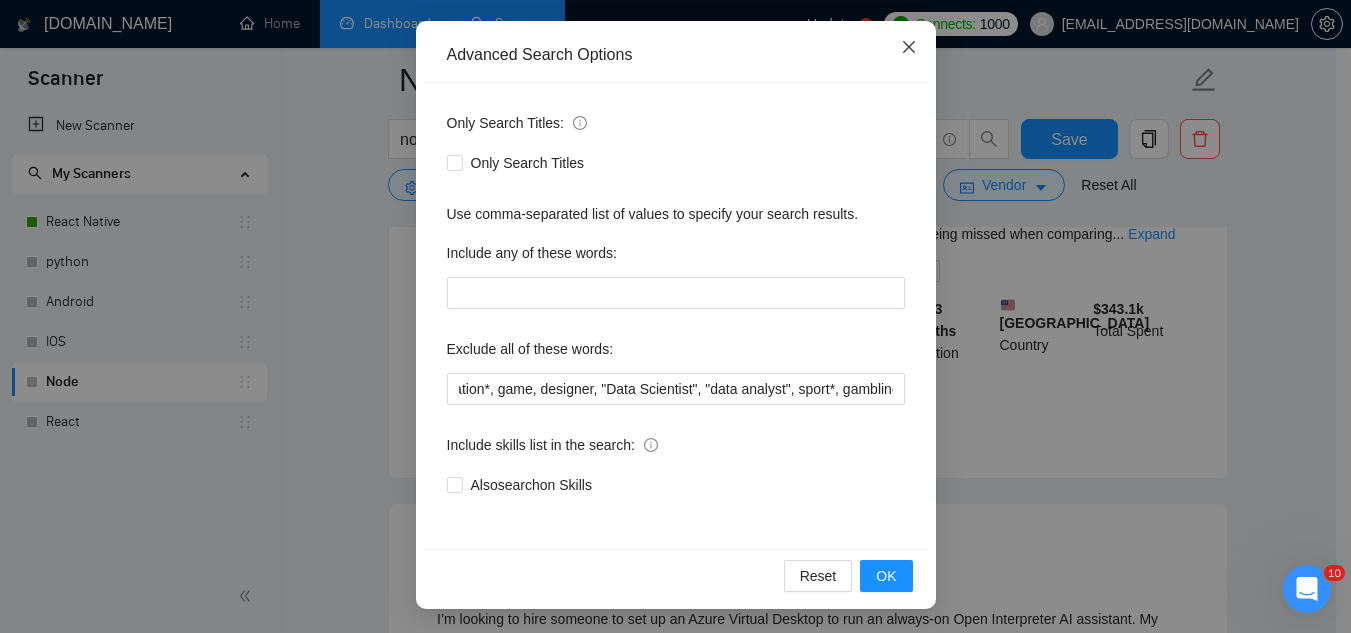click 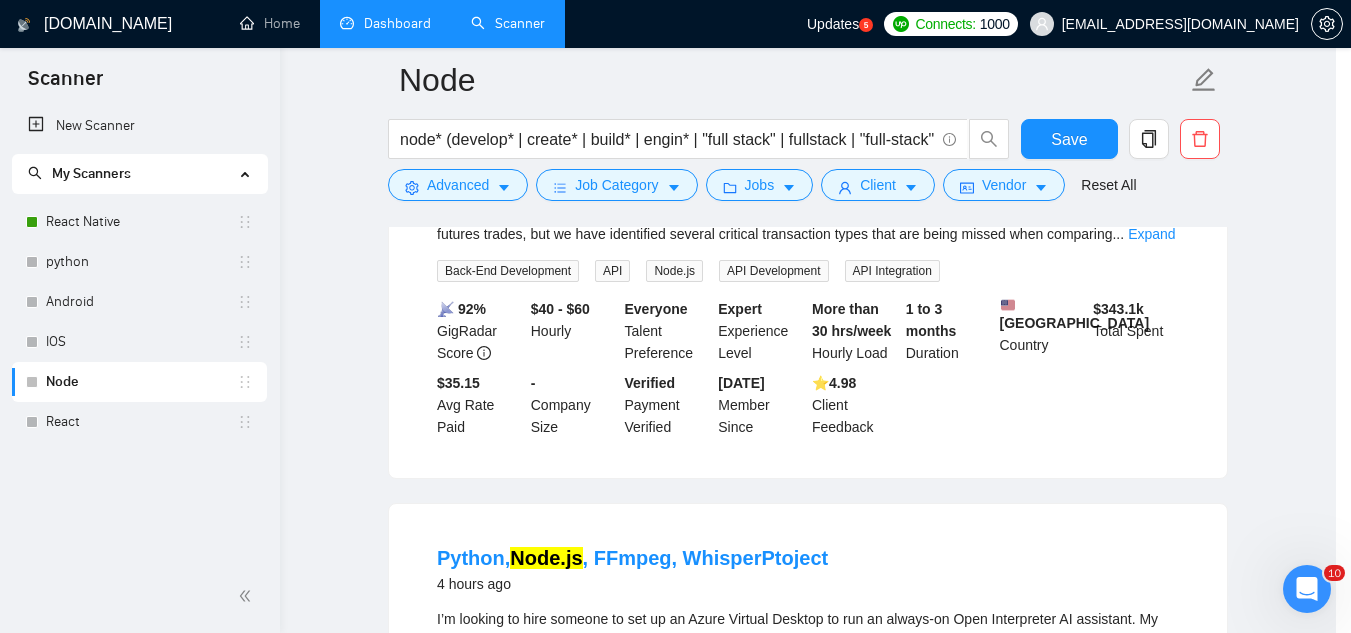 scroll, scrollTop: 0, scrollLeft: 0, axis: both 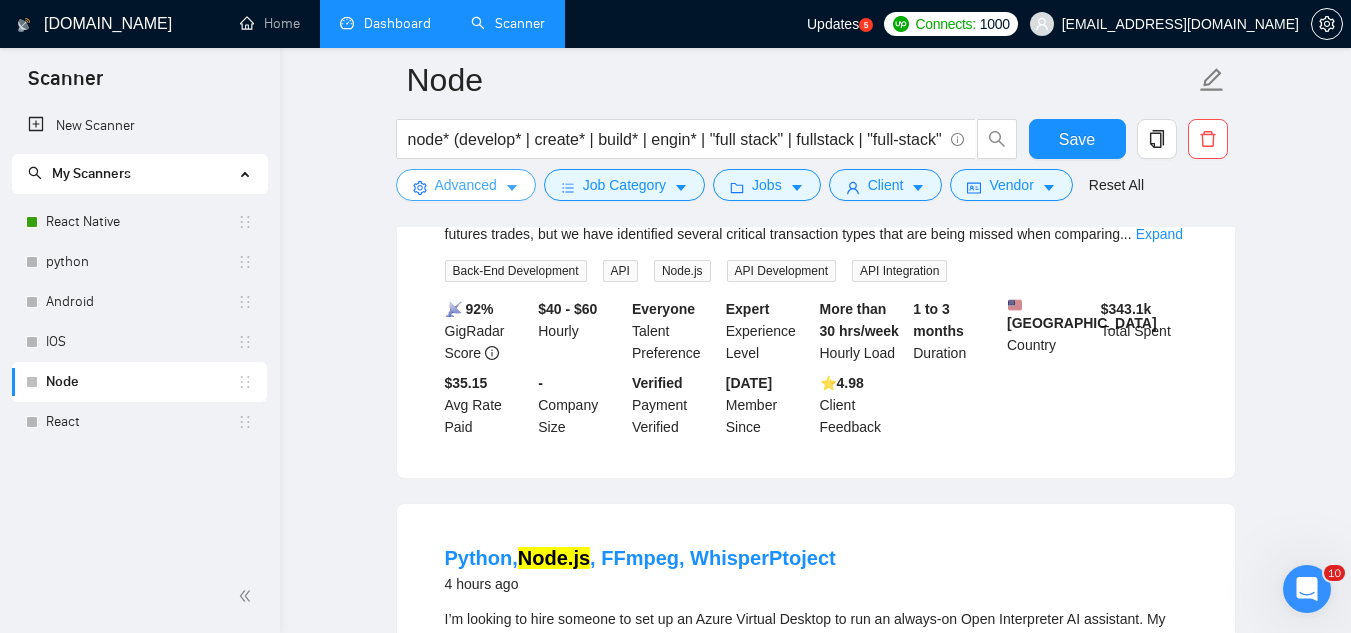 click on "Advanced" at bounding box center (466, 185) 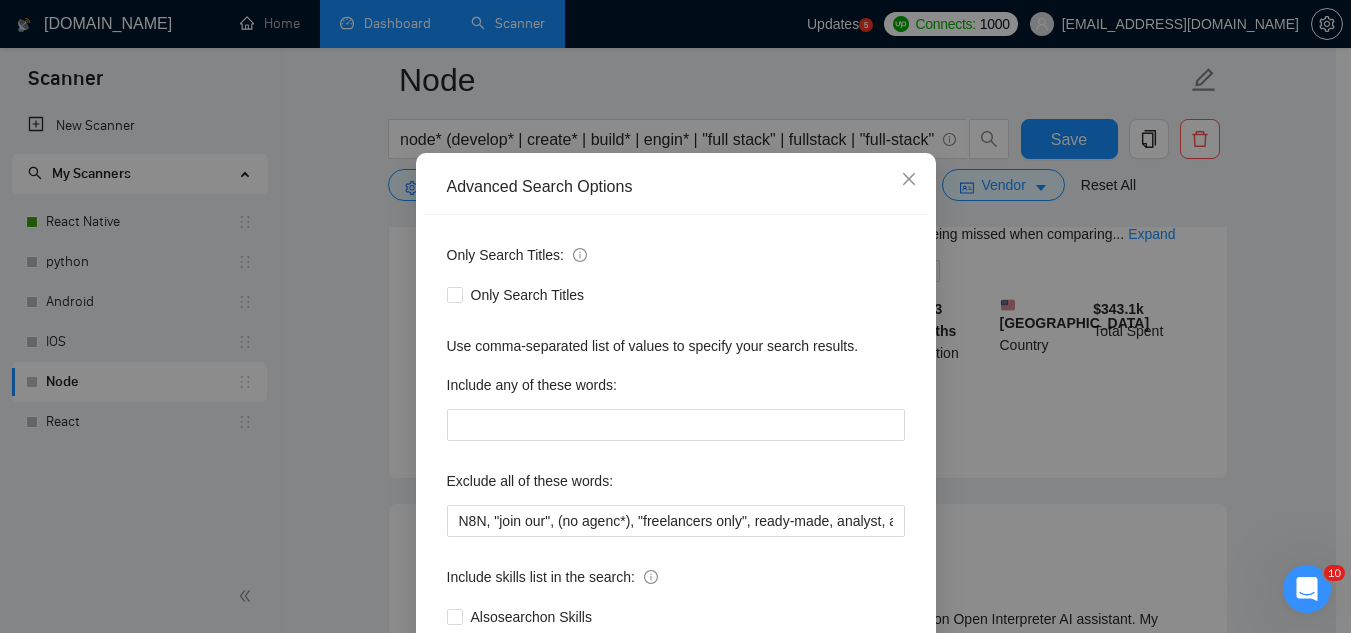 scroll, scrollTop: 100, scrollLeft: 0, axis: vertical 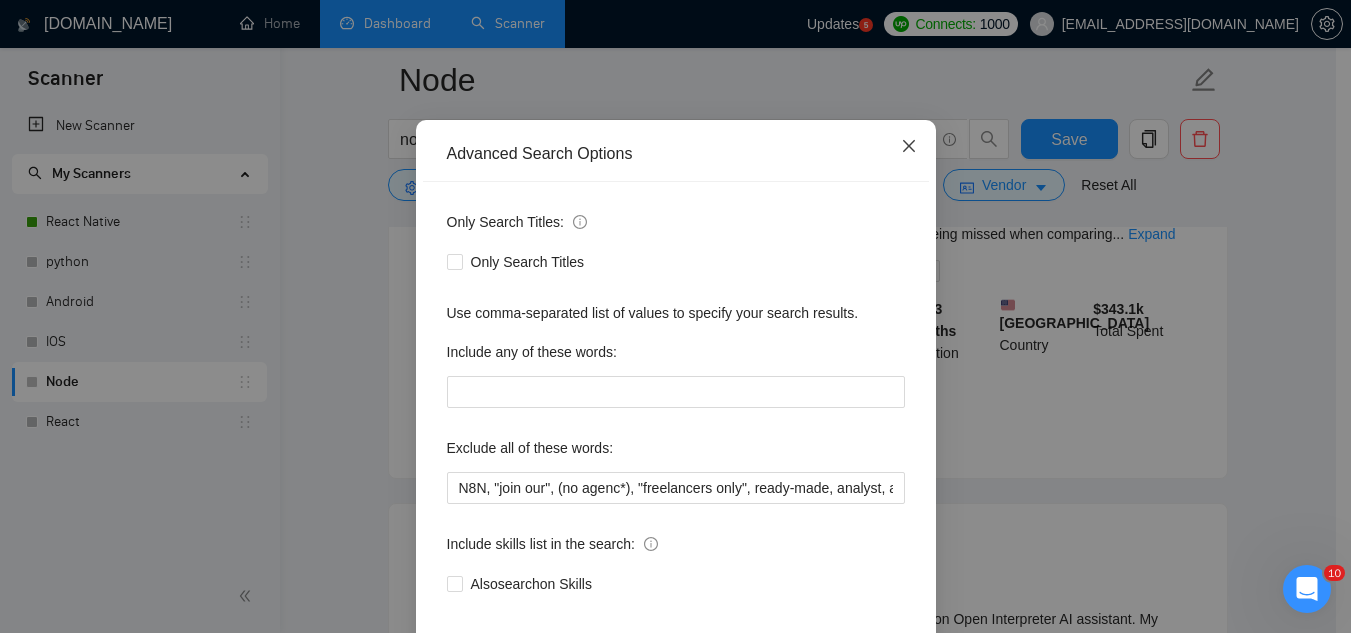 click 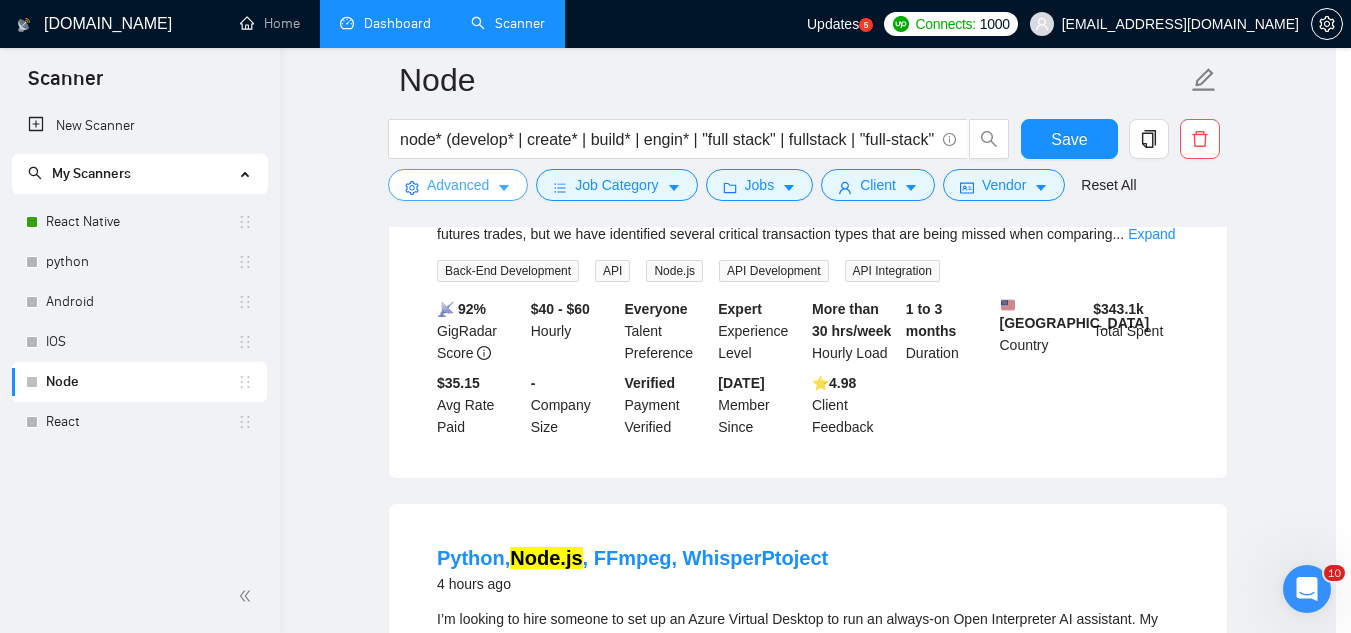 scroll, scrollTop: 0, scrollLeft: 0, axis: both 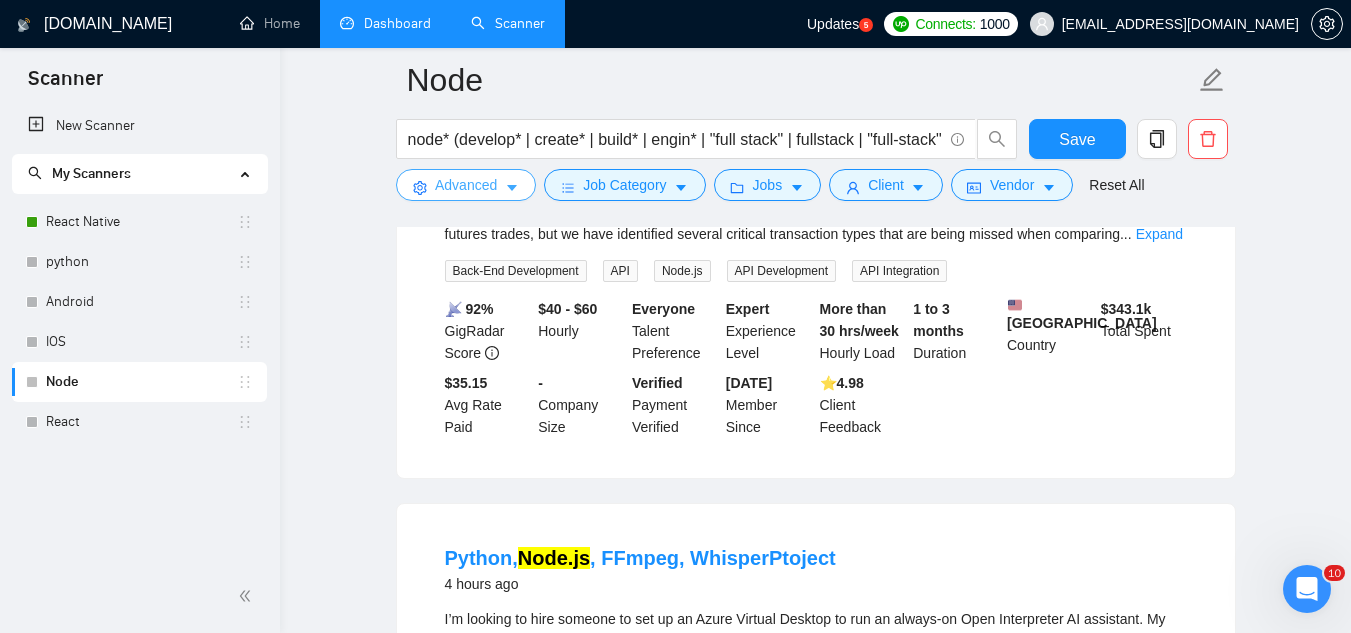 type 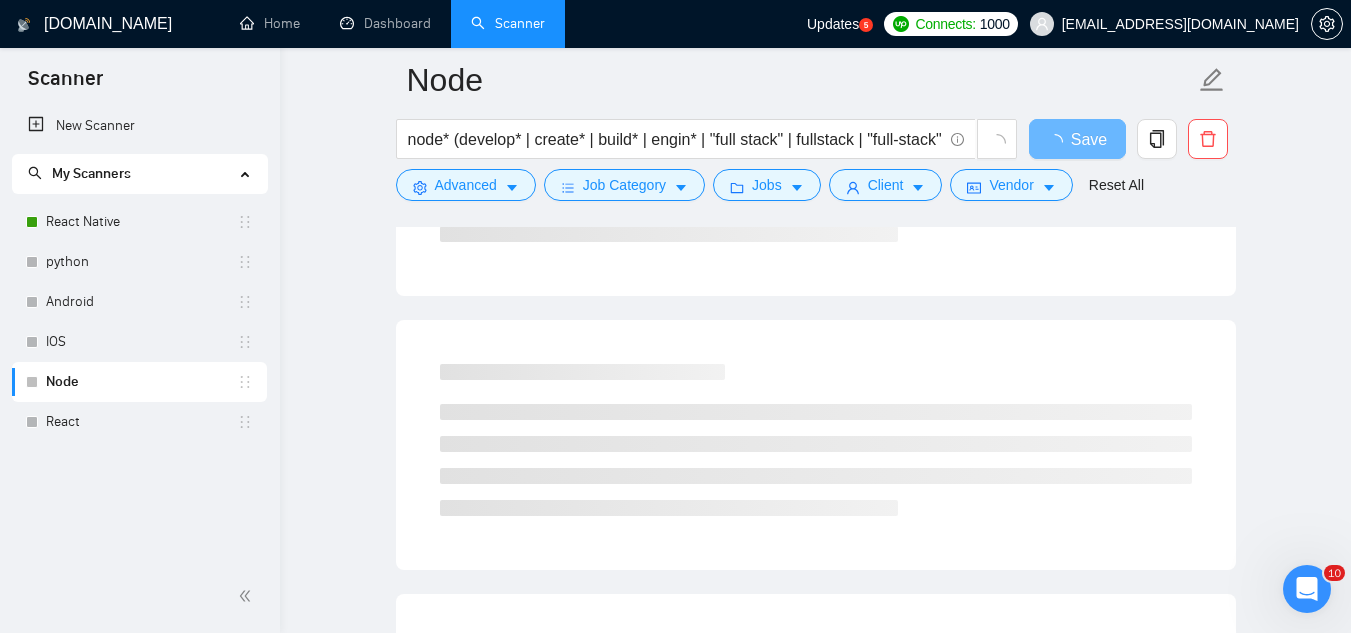 scroll, scrollTop: 372, scrollLeft: 0, axis: vertical 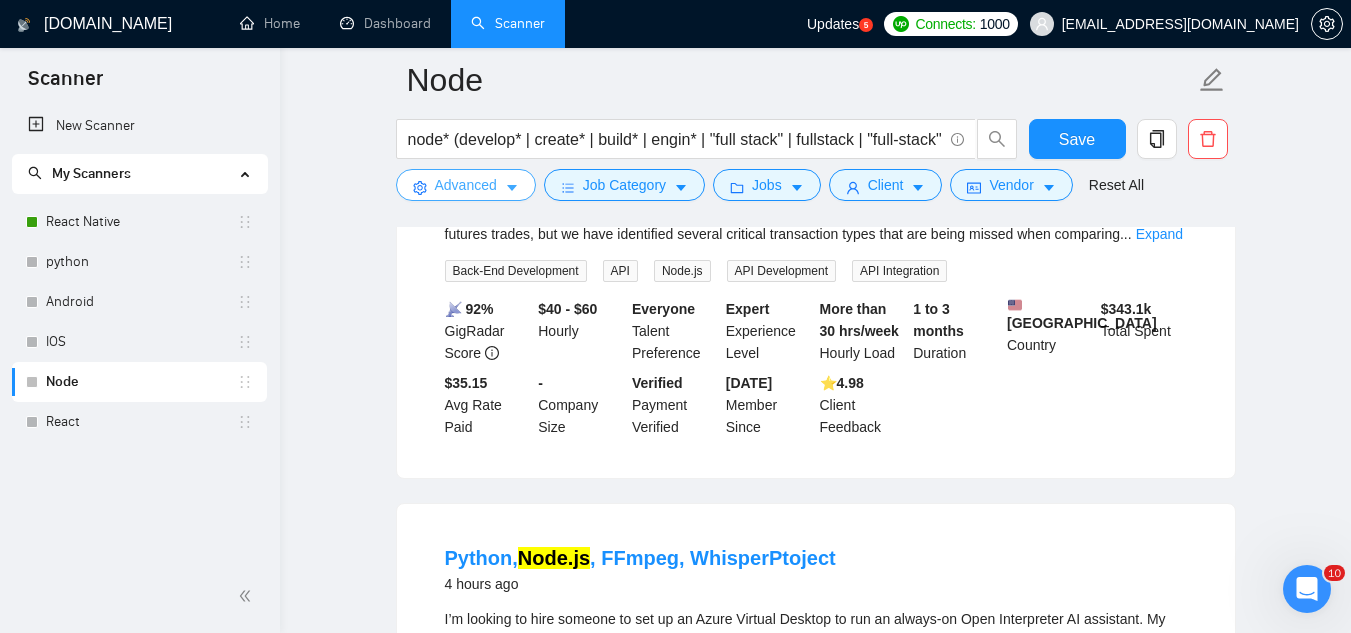 click on "Advanced" at bounding box center (466, 185) 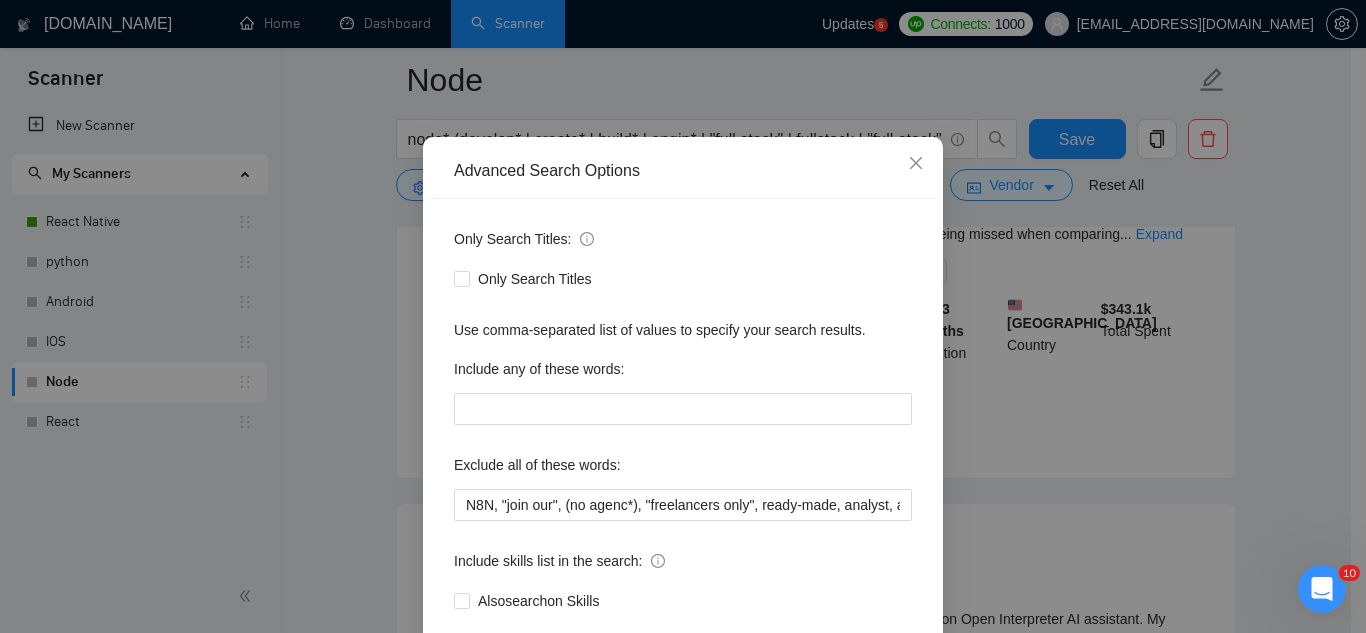 scroll, scrollTop: 199, scrollLeft: 0, axis: vertical 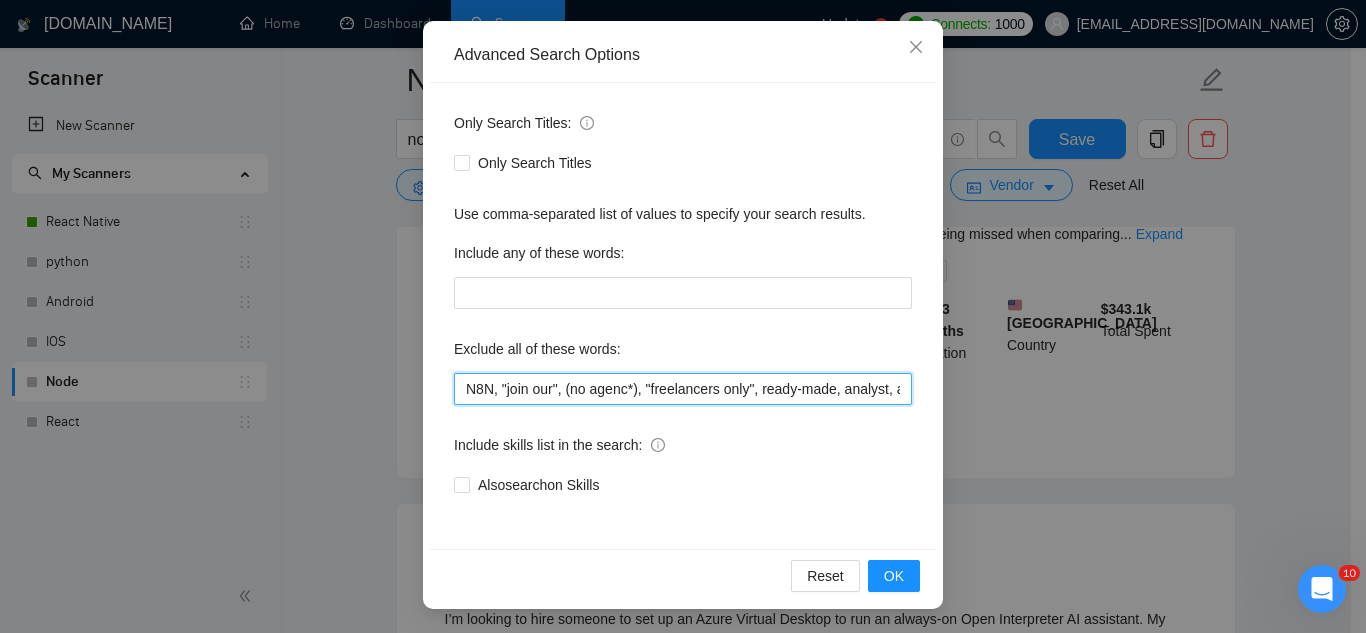 click on "N8N, "join our", (no agenc*), "freelancers only", ready-made, analyst, analytic*, coach, QA, tester, "product design", tutor, mentor, wordpress, WP, safari, electronic, chip*, animation*, game, designer, "Data Scientist", "data analyst", sport*, gambling," at bounding box center [683, 389] 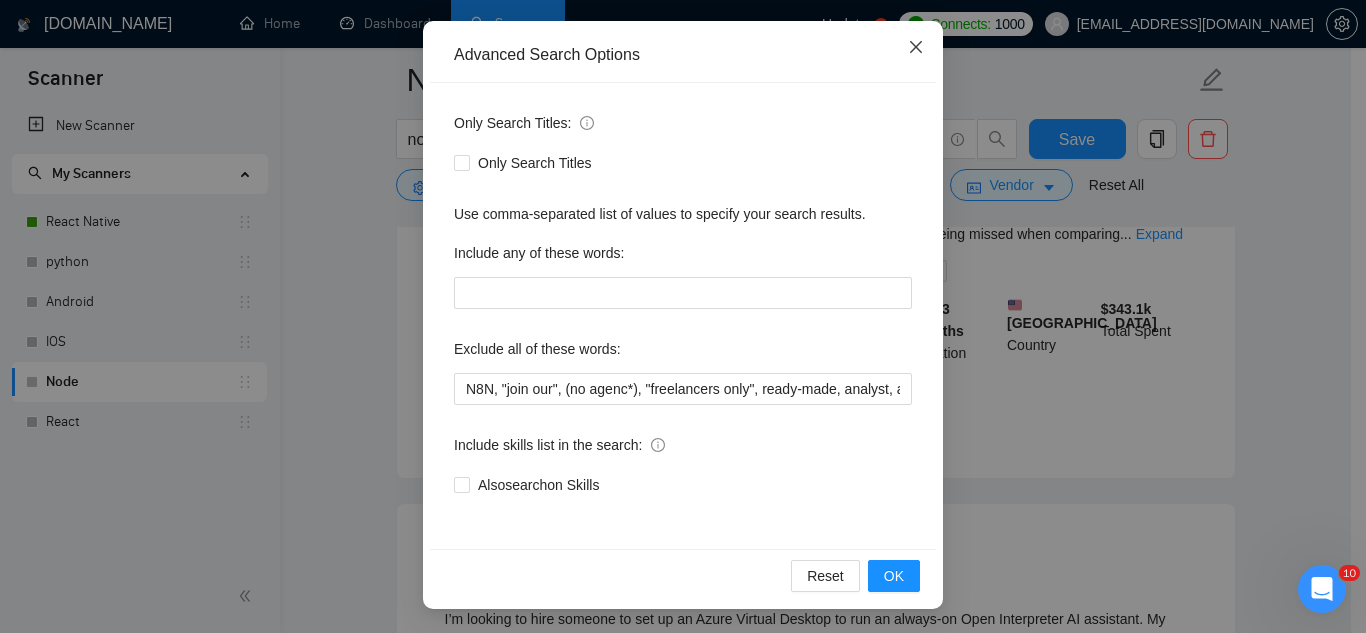 click 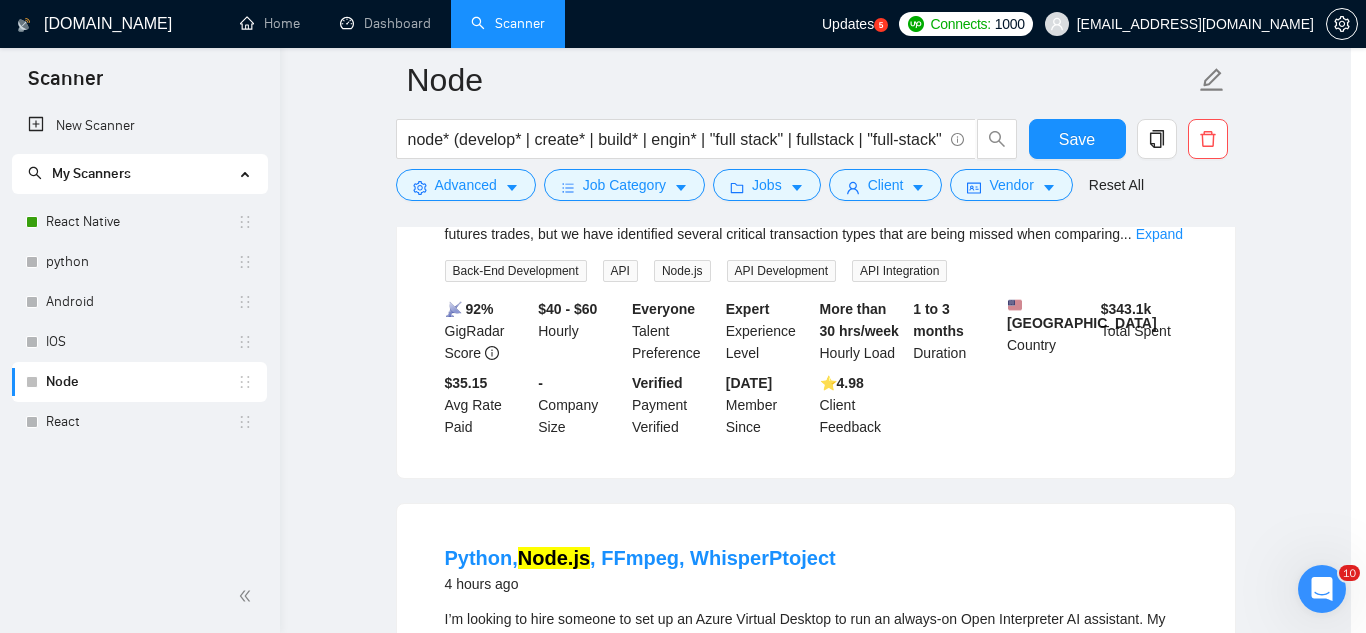 scroll, scrollTop: 99, scrollLeft: 0, axis: vertical 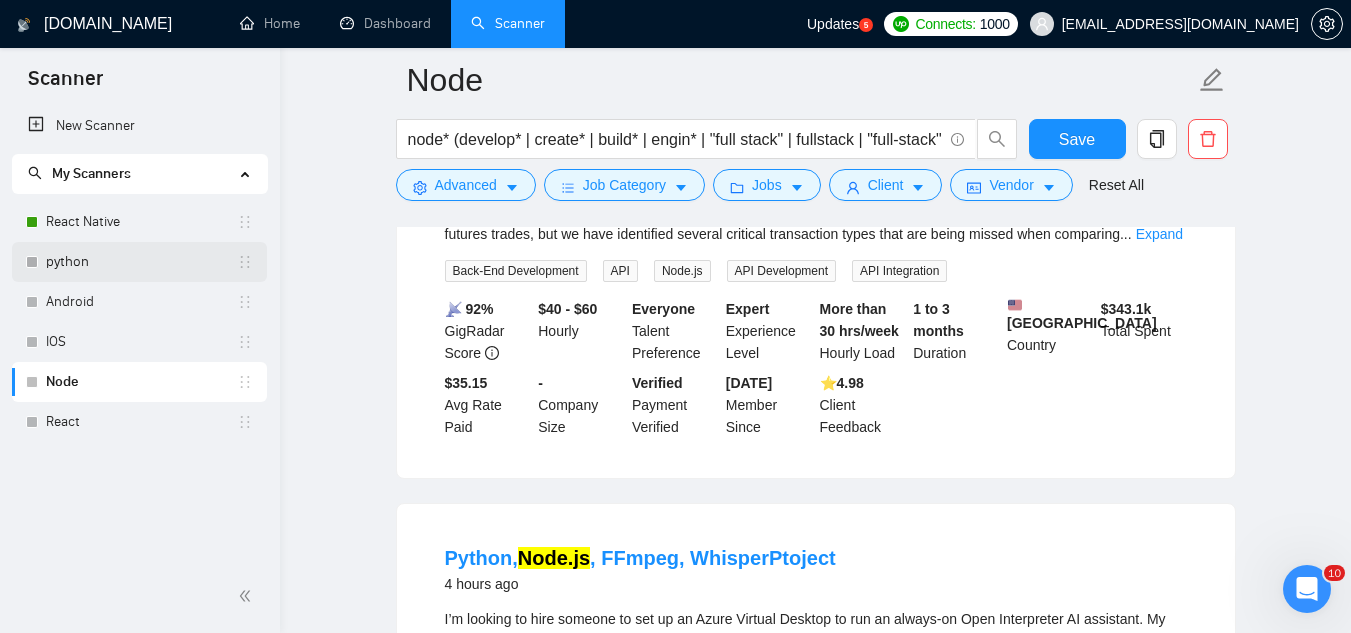 click on "python" at bounding box center [141, 262] 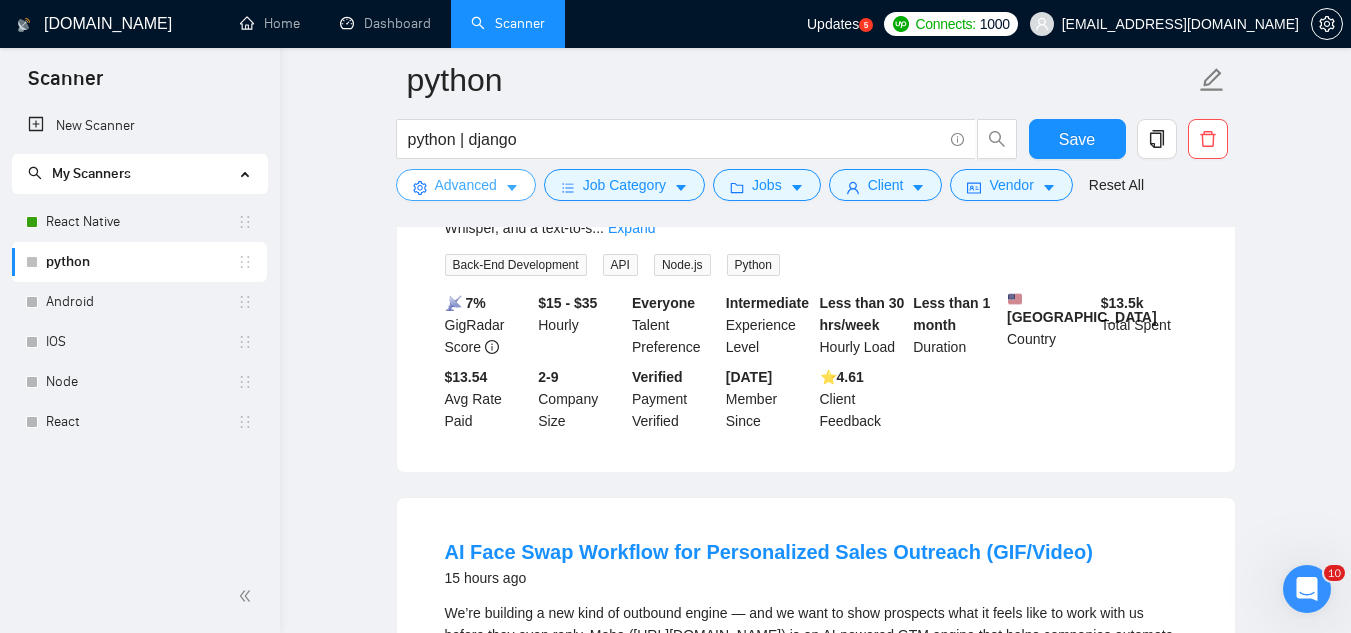 click on "Advanced" at bounding box center (466, 185) 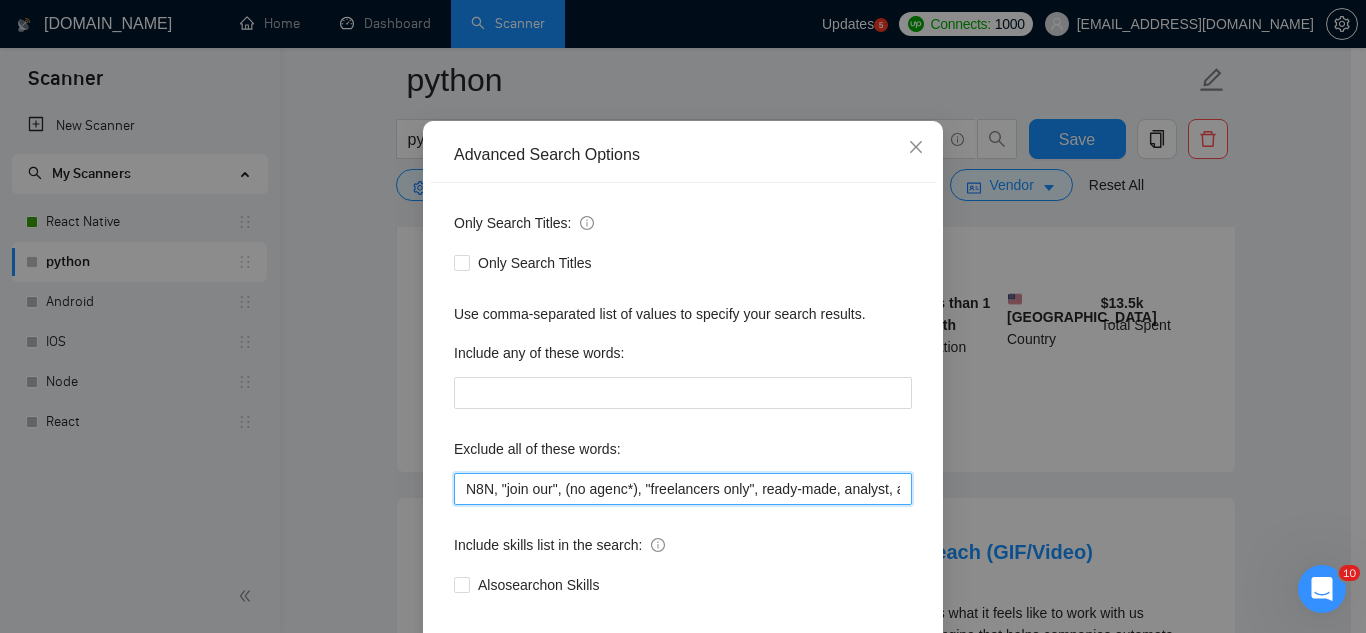 click on "N8N, "join our", (no agenc*), "freelancers only", ready-made, analyst, analytic*, coach, QA, tester, "product design", tutor, mentor, wordpress, WP, safari, electronic, chip*, animation*, game, designer, "Data Scientist", "data analyst", sport*, gambling, scrapper, cleanup, selenium, playwright, csv, excel, HubSpot, pine script, bot, Google Ads," at bounding box center [683, 489] 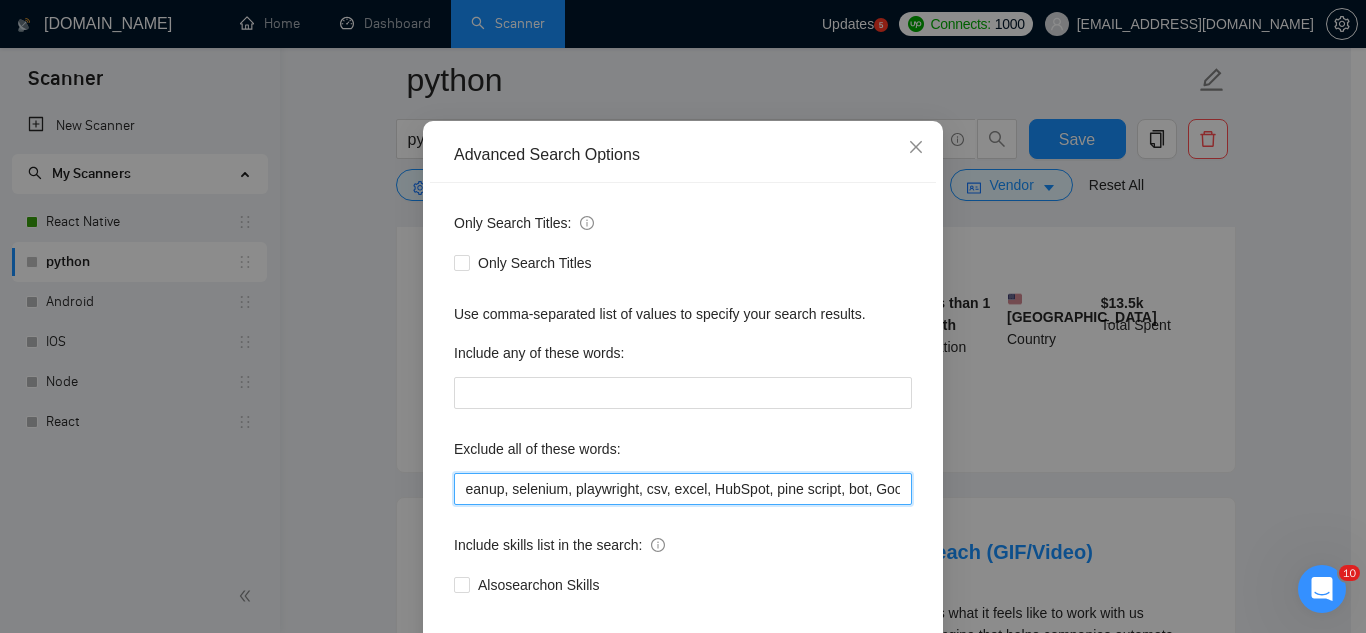 scroll, scrollTop: 0, scrollLeft: 1636, axis: horizontal 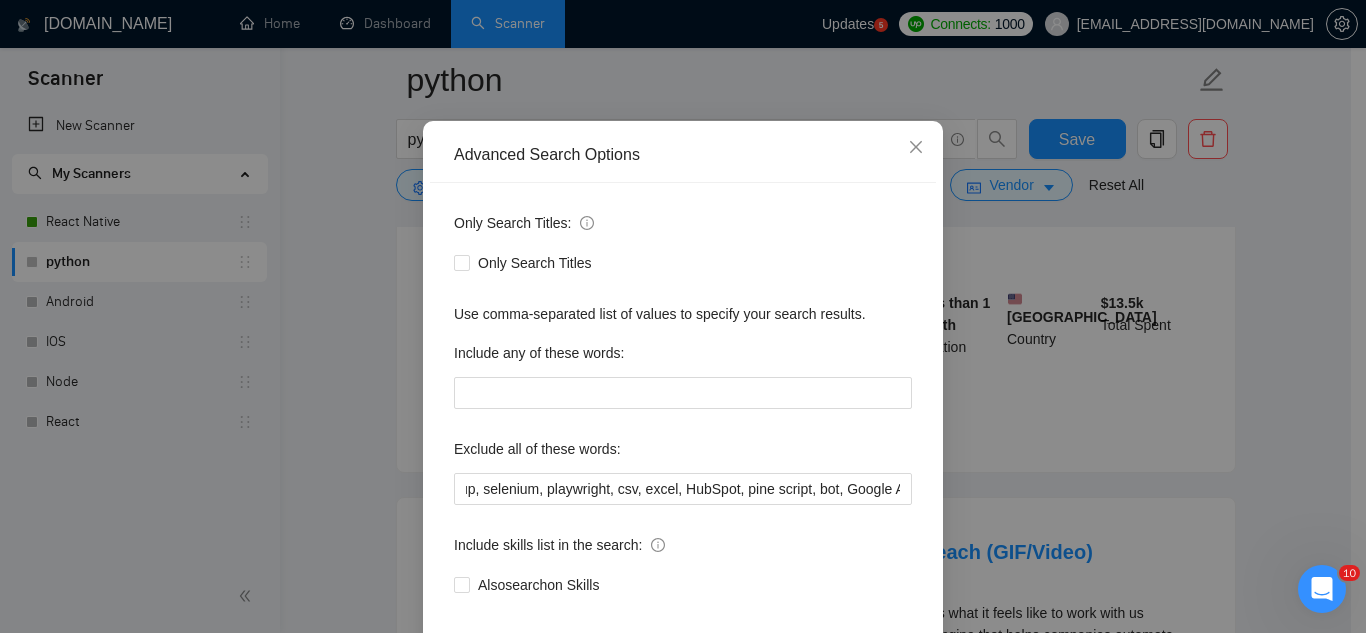 click on "Advanced Search Options Only Search Titles:   Only Search Titles Use comma-separated list of values to specify your search results. Include any of these words: Exclude all of these words: N8N, "join our", (no agenc*), "freelancers only", ready-made, analyst, analytic*, coach, QA, tester, "product design", tutor, mentor, wordpress, WP, safari, electronic, chip*, animation*, game, designer, "Data Scientist", "data analyst", sport*, gambling, scrapper, cleanup, selenium, playwright, csv, excel, HubSpot, pine script, bot, Google Ads, Include skills list in the search:   Also  search  on Skills Reset OK" at bounding box center (683, 316) 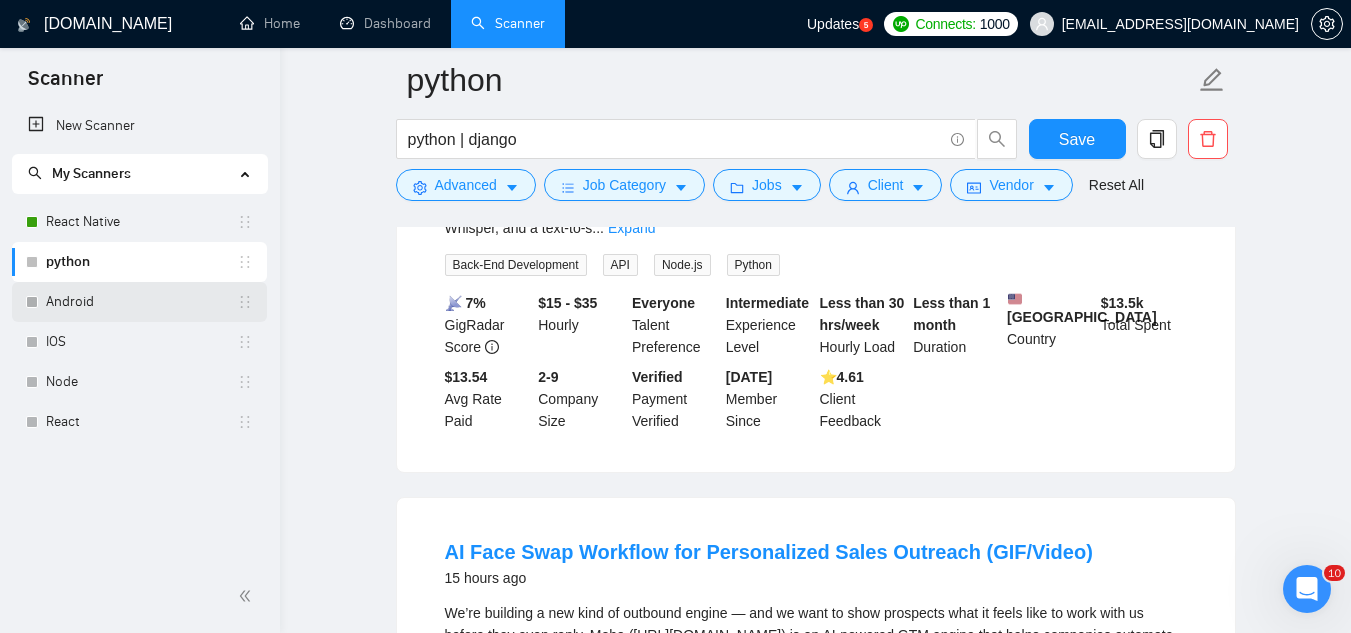 click on "Android" at bounding box center (141, 302) 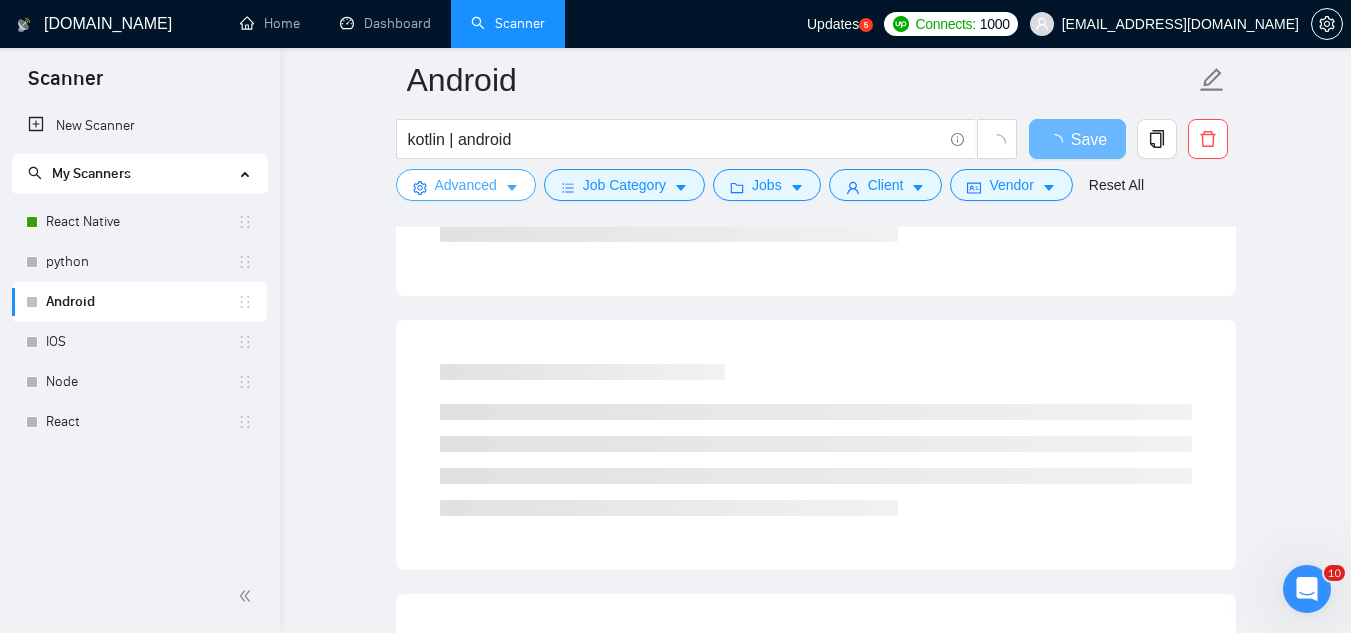 click on "Advanced" at bounding box center (466, 185) 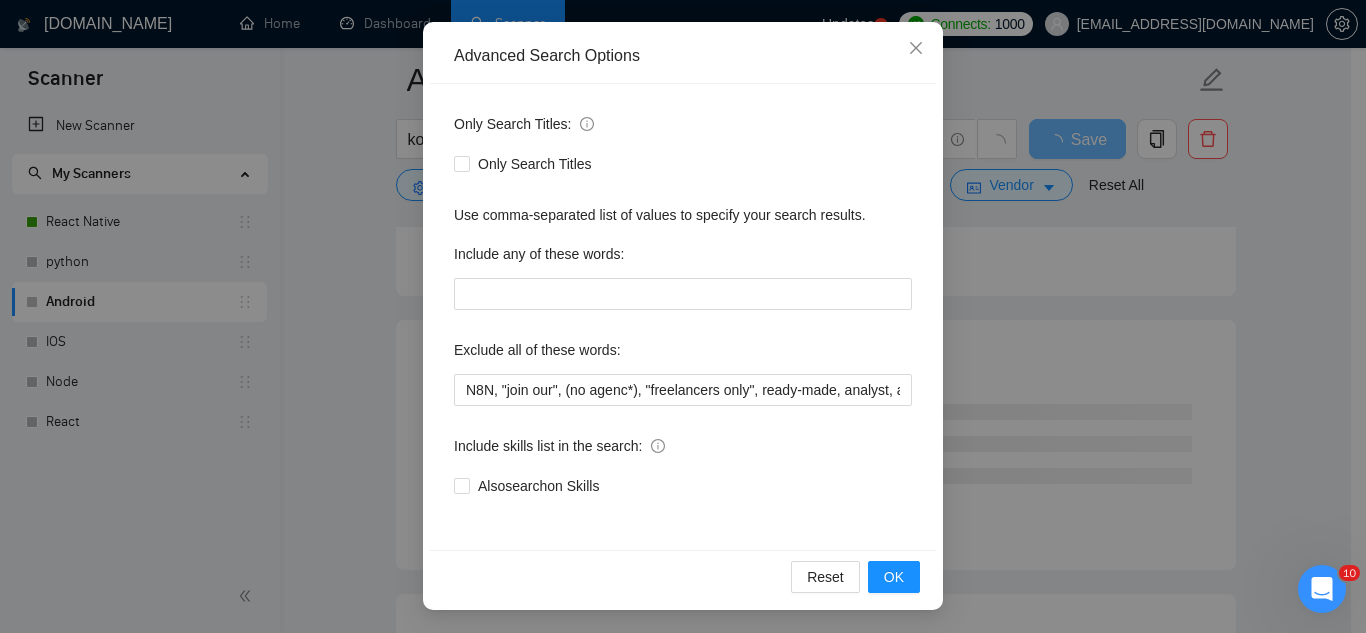 scroll, scrollTop: 199, scrollLeft: 0, axis: vertical 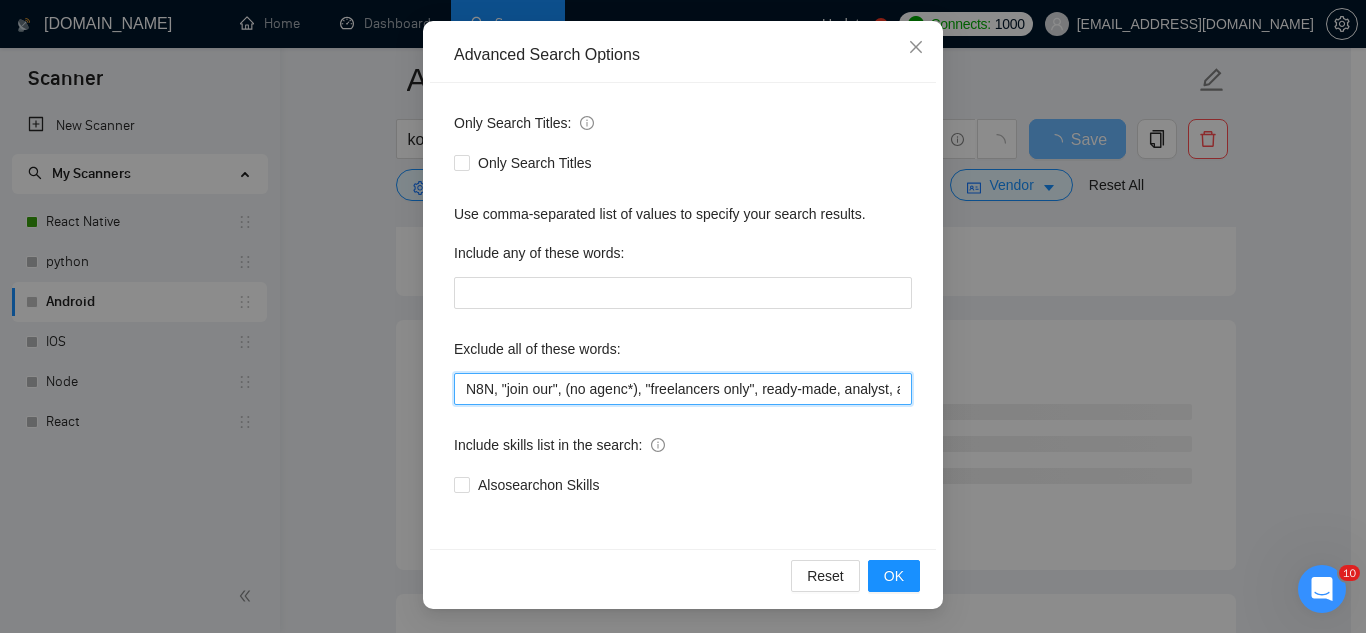 click on "N8N, "join our", (no agenc*), "freelancers only", ready-made, analyst, analytic*, coach, QA, tester, "product design", tutor, mentor, wordpress, WP, safari, electronic, chip*, animation*, game, designer, "Data Scientist", "data analyst", sport*, gambling, "smart tv", "android tv", "electronic device", ".net", "custom firmware", AR, "raspberry pi", "vending machine", capacitor, "kernel module", "[DOMAIN_NAME]", "ghost CMS", writer" at bounding box center [683, 389] 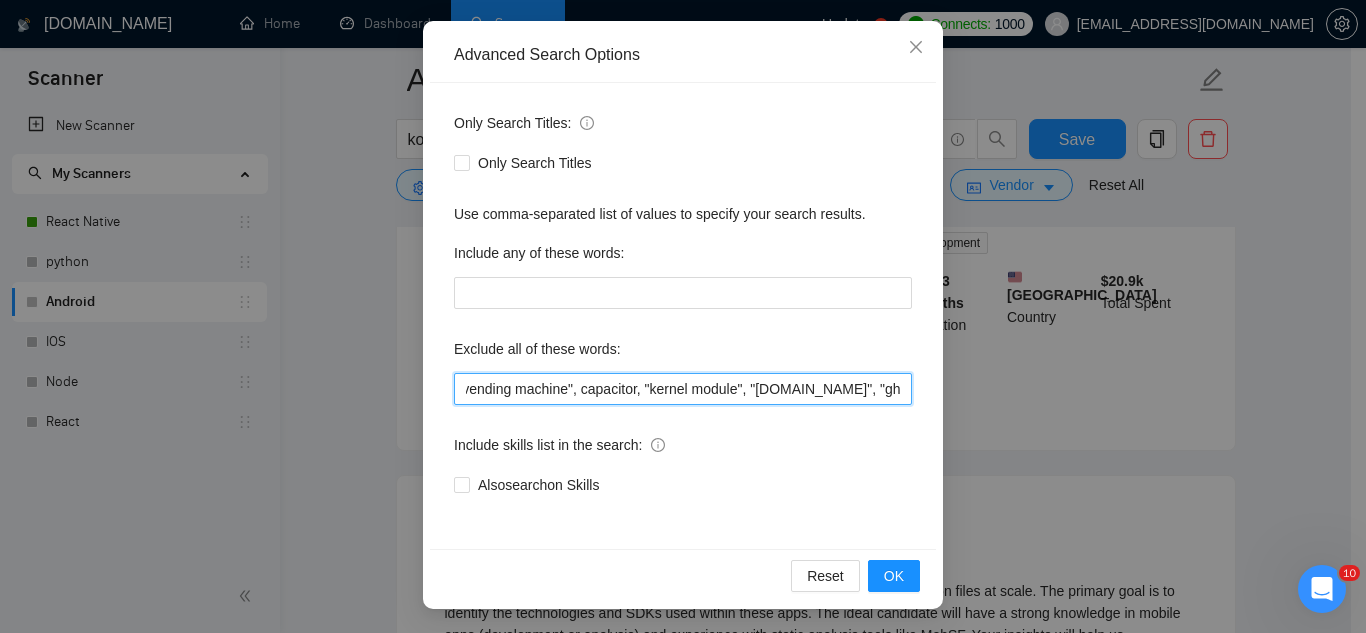 scroll, scrollTop: 0, scrollLeft: 2130, axis: horizontal 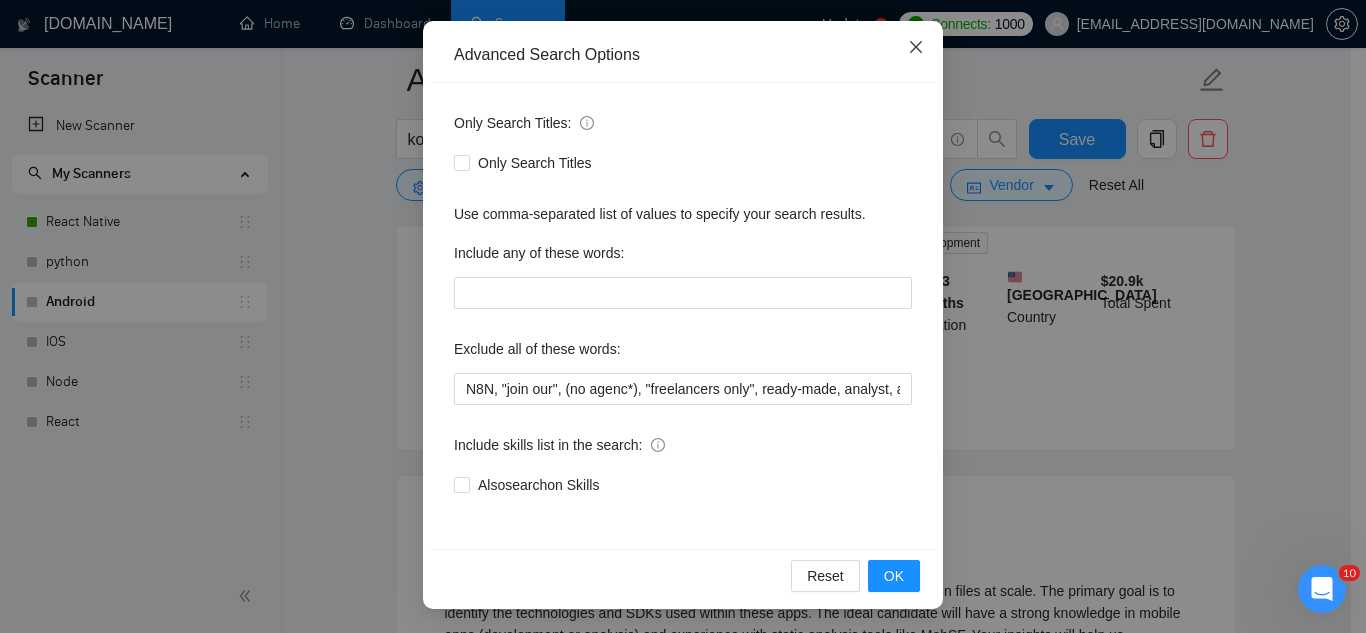 click at bounding box center [916, 48] 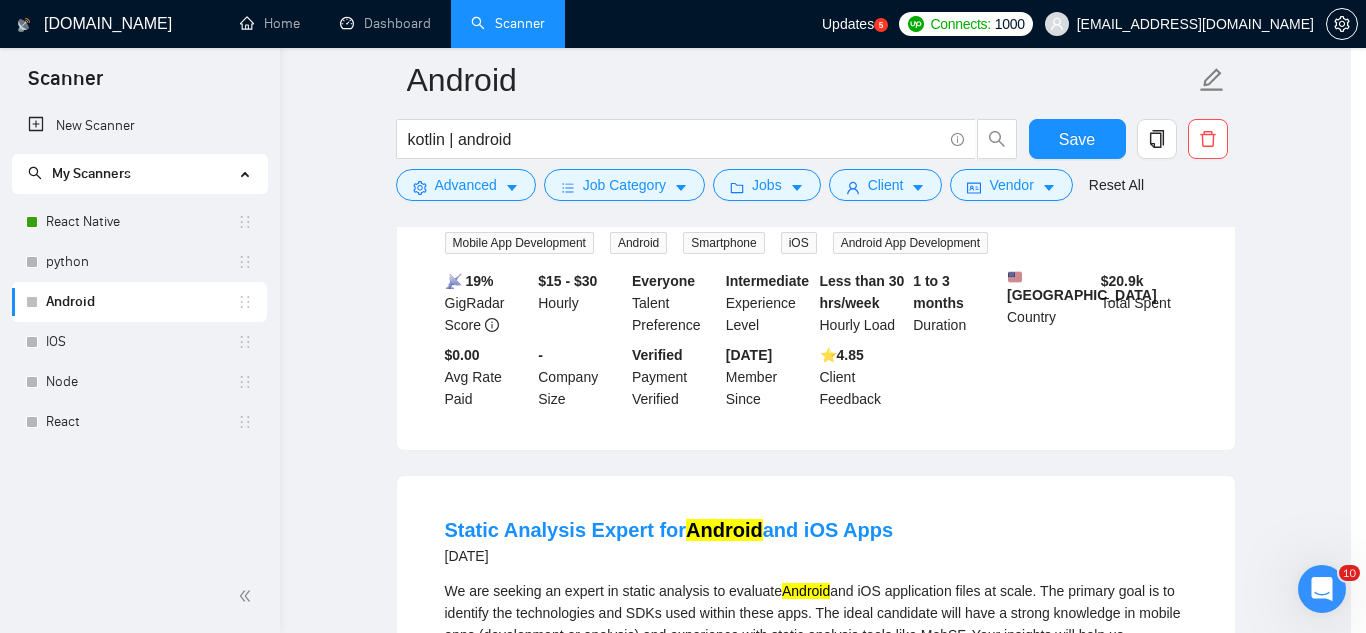 scroll, scrollTop: 99, scrollLeft: 0, axis: vertical 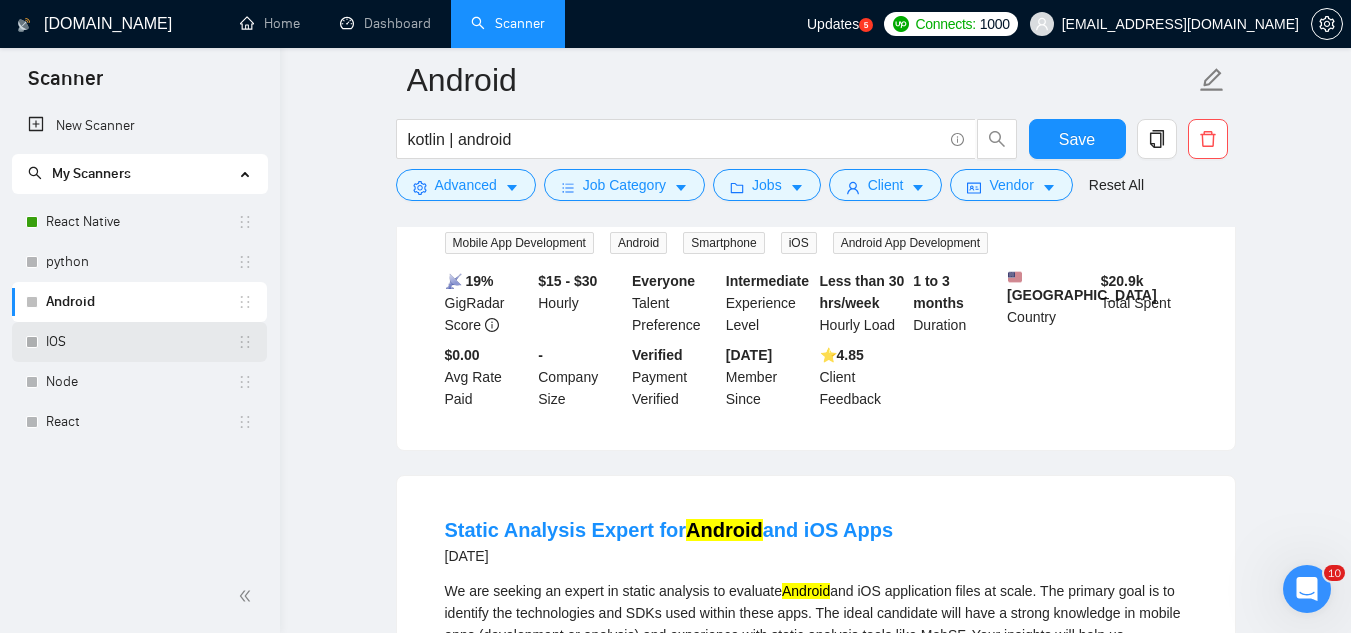 click on "IOS" at bounding box center (141, 342) 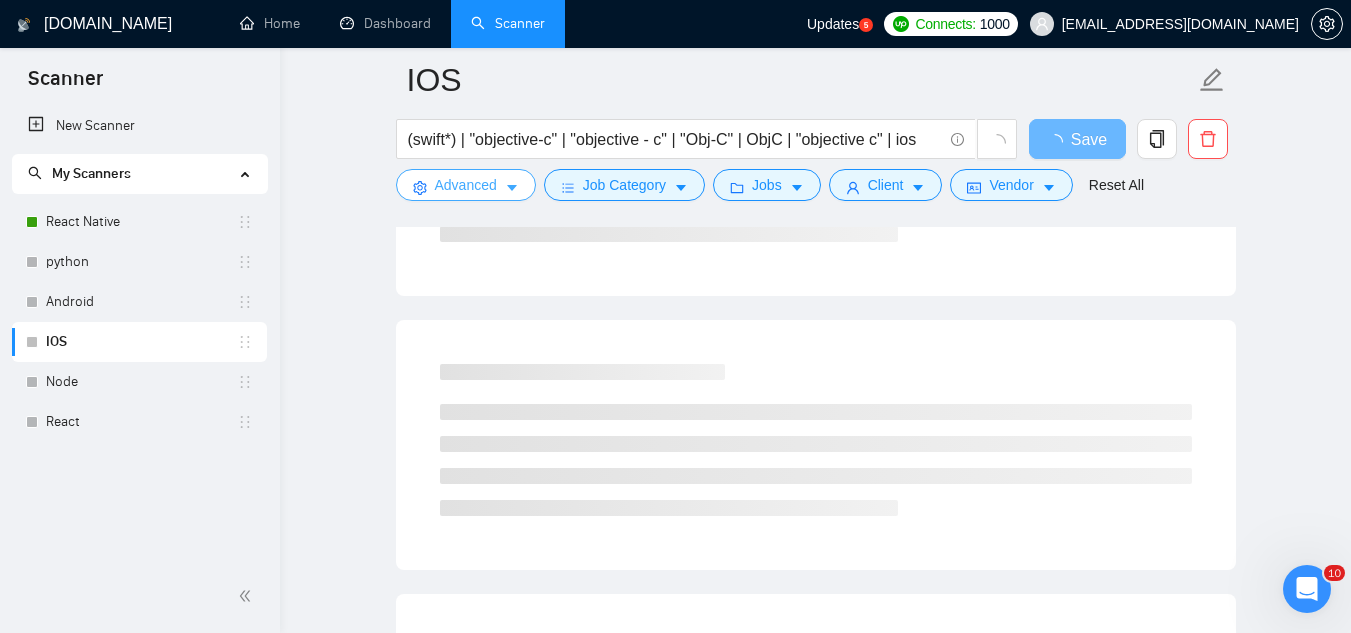 click on "Advanced" at bounding box center [466, 185] 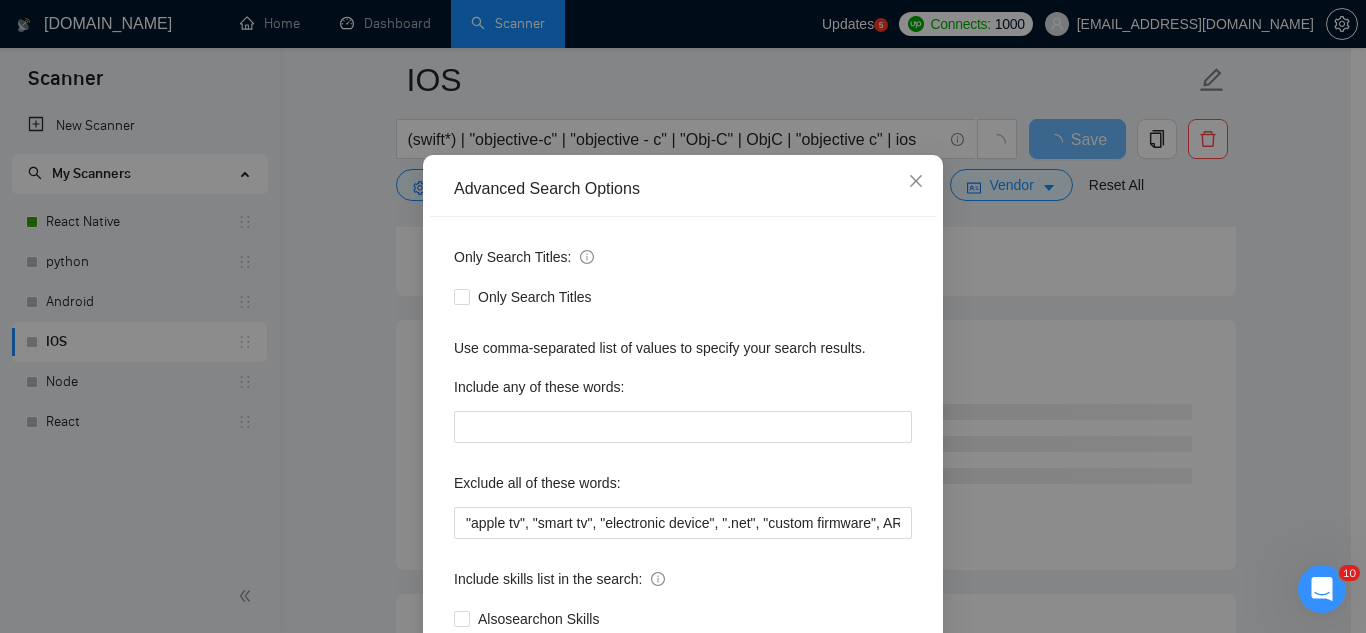 scroll, scrollTop: 100, scrollLeft: 0, axis: vertical 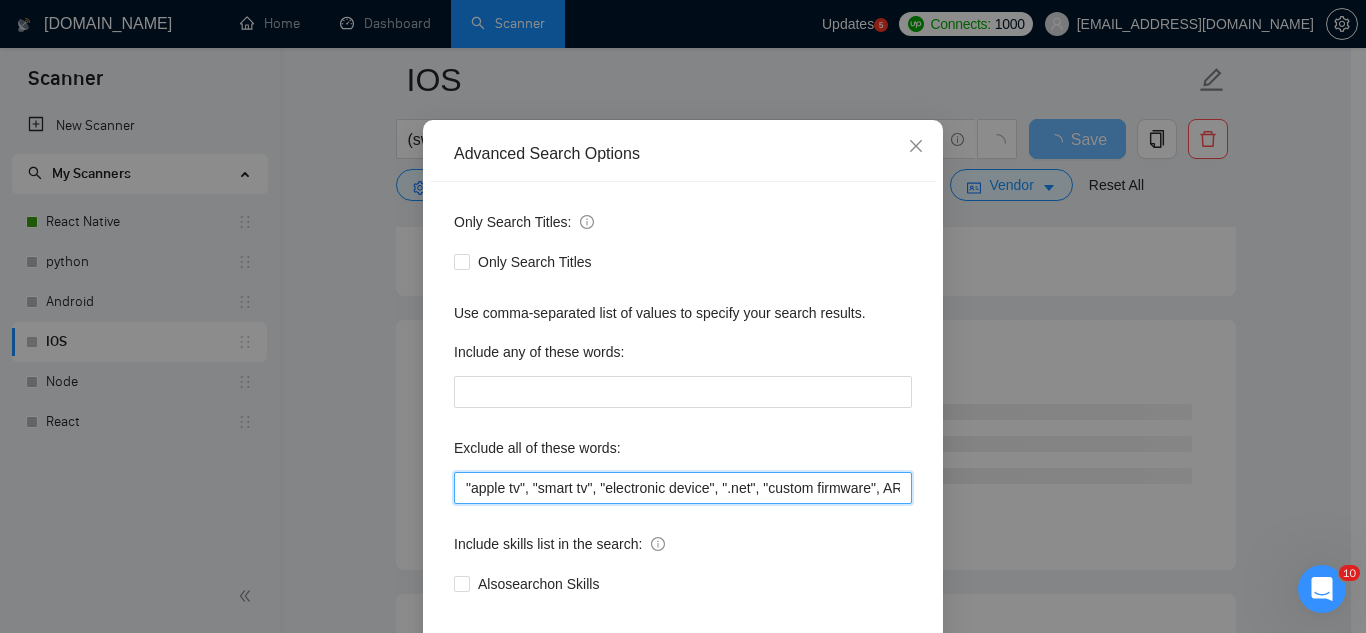 click on ""apple tv", "smart tv", "electronic device", ".net", "custom firmware", AR, "raspberry pi", capacitor, "kernel module", "Apache [PERSON_NAME]", [PERSON_NAME], "Smart Wearable", "Wearable Device", writer, N8N, "join our", (no agenc*), "freelancers only", ready-made, analyst, analytic*, coach, QA, tester, "product design", tutor, mentor, wordpress, WP, safari, electronic, chip*, animation*, game, designer, "Data Scientist", "data analyst", sport*, gambling, apple tv, smart tv, electronic device, .net, custom firmware, AR, raspberry pi, capacitor, kernel module, Apache Cordova, Cordova, Smart Wearable Device, Wearable Device," at bounding box center [683, 488] 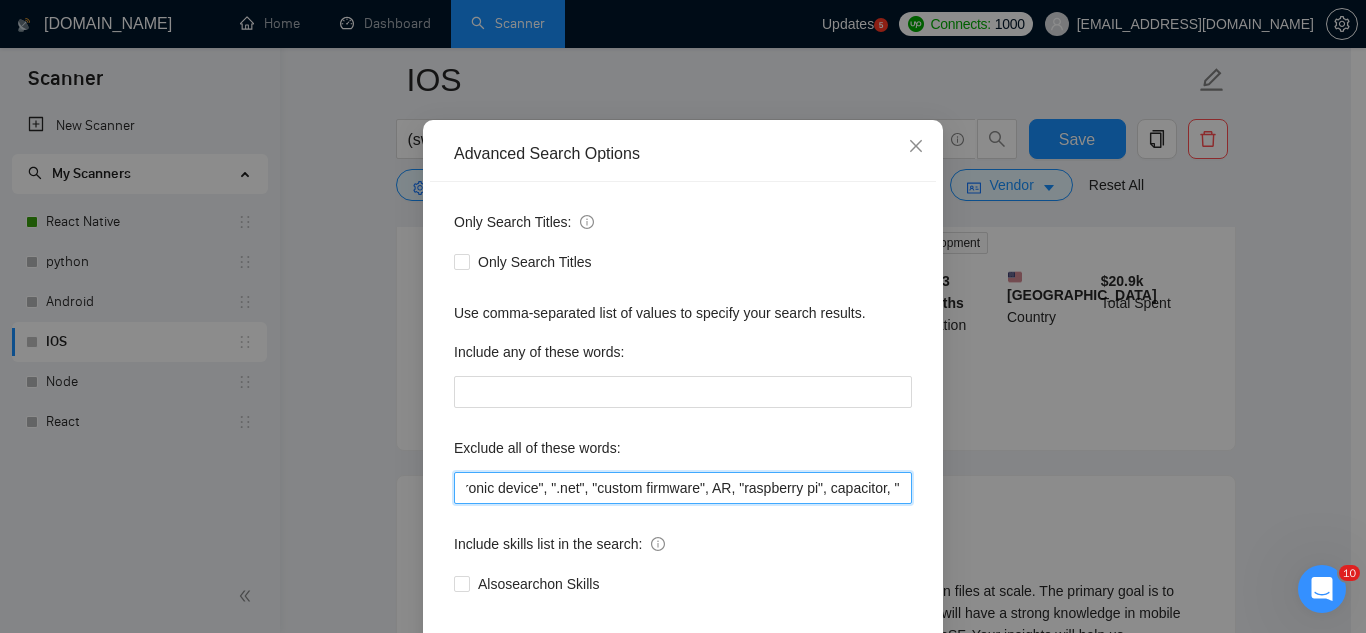 scroll, scrollTop: 0, scrollLeft: 198, axis: horizontal 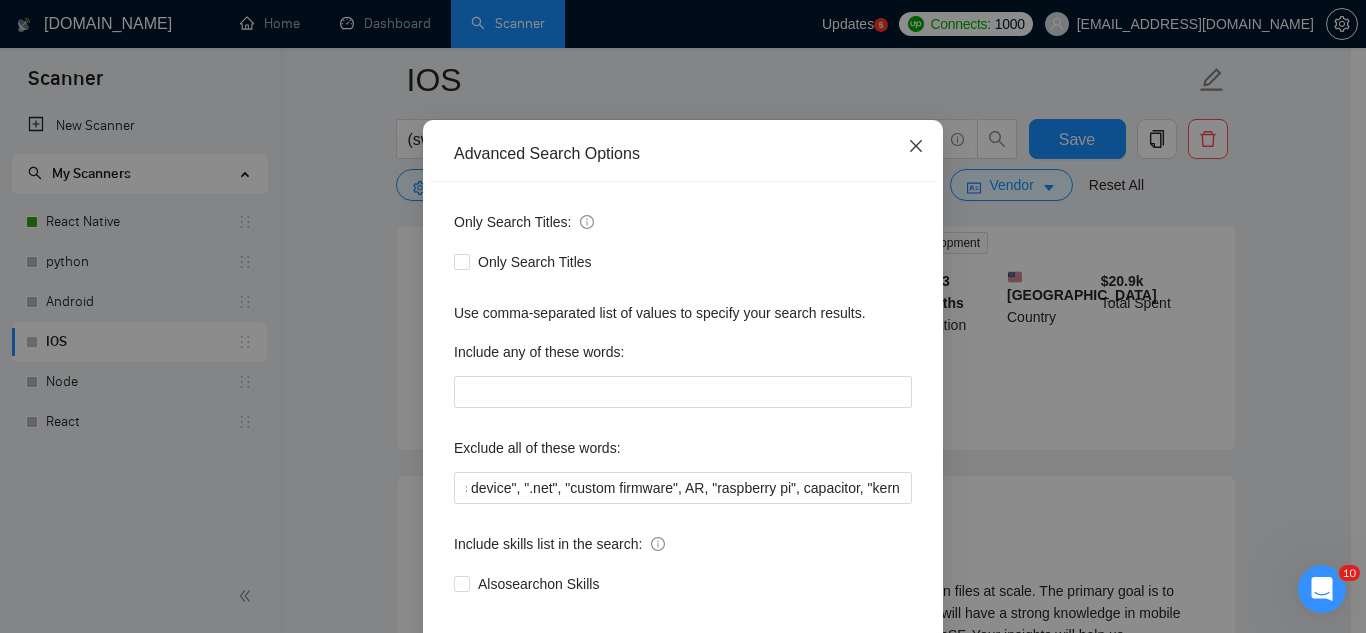 click 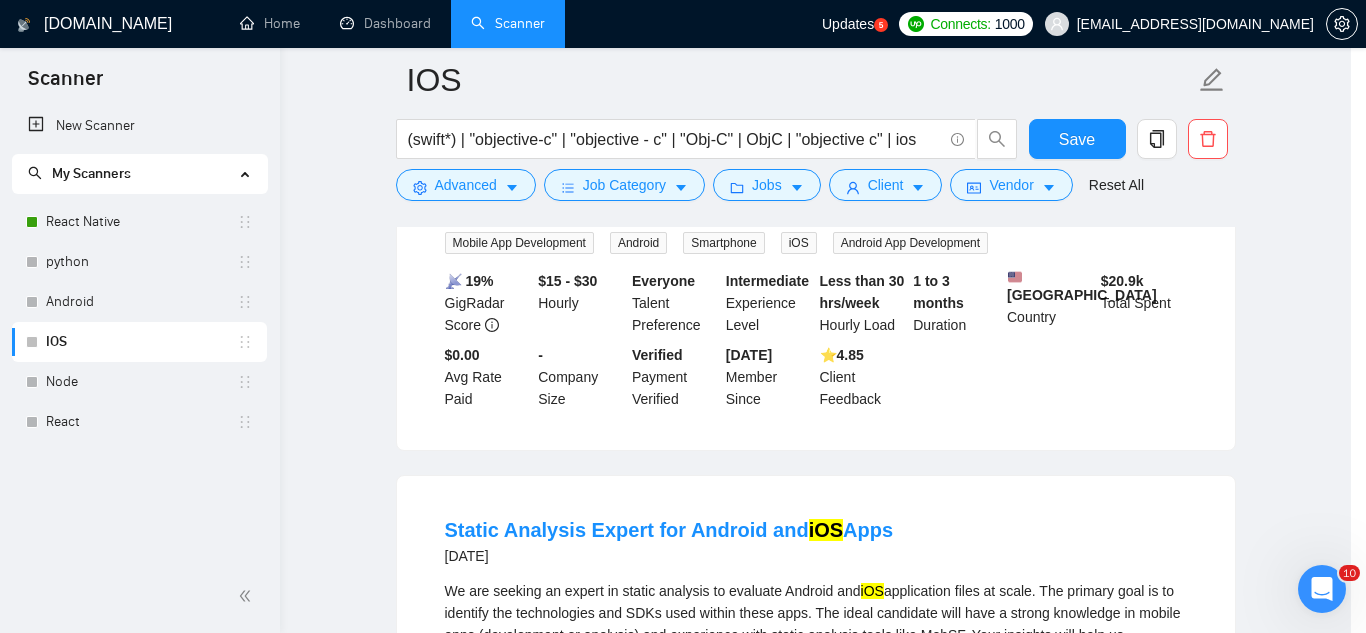 scroll, scrollTop: 99, scrollLeft: 0, axis: vertical 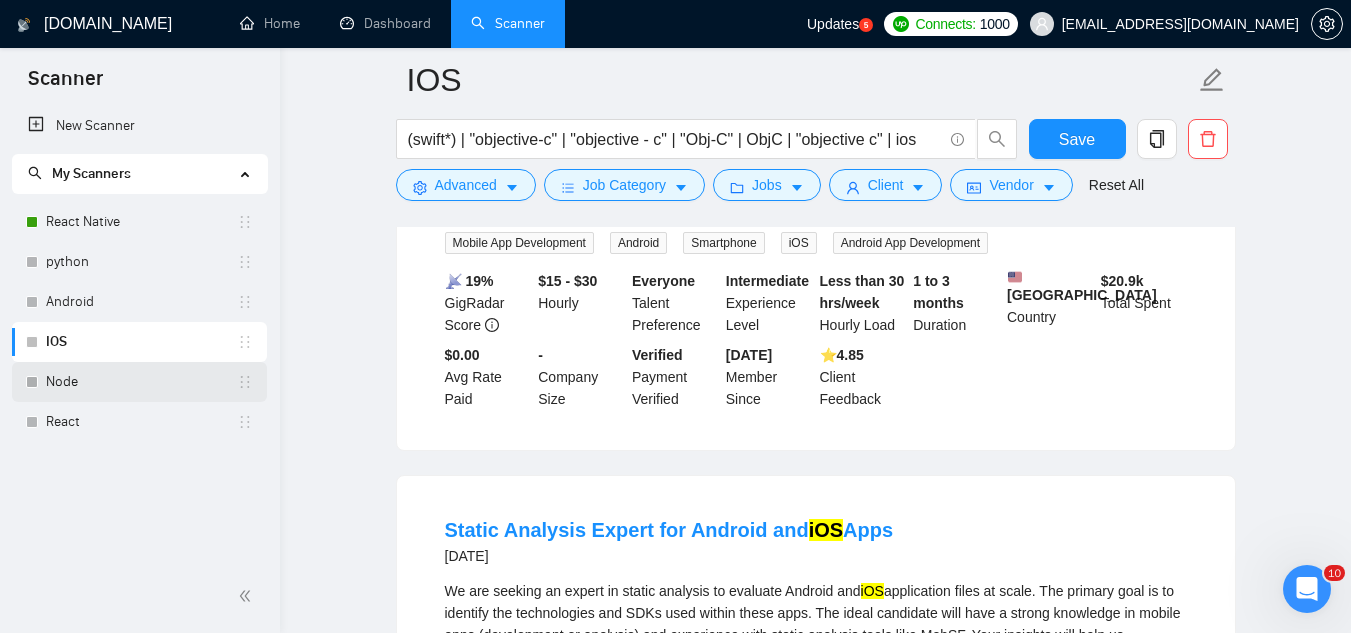 click on "Node" at bounding box center [141, 382] 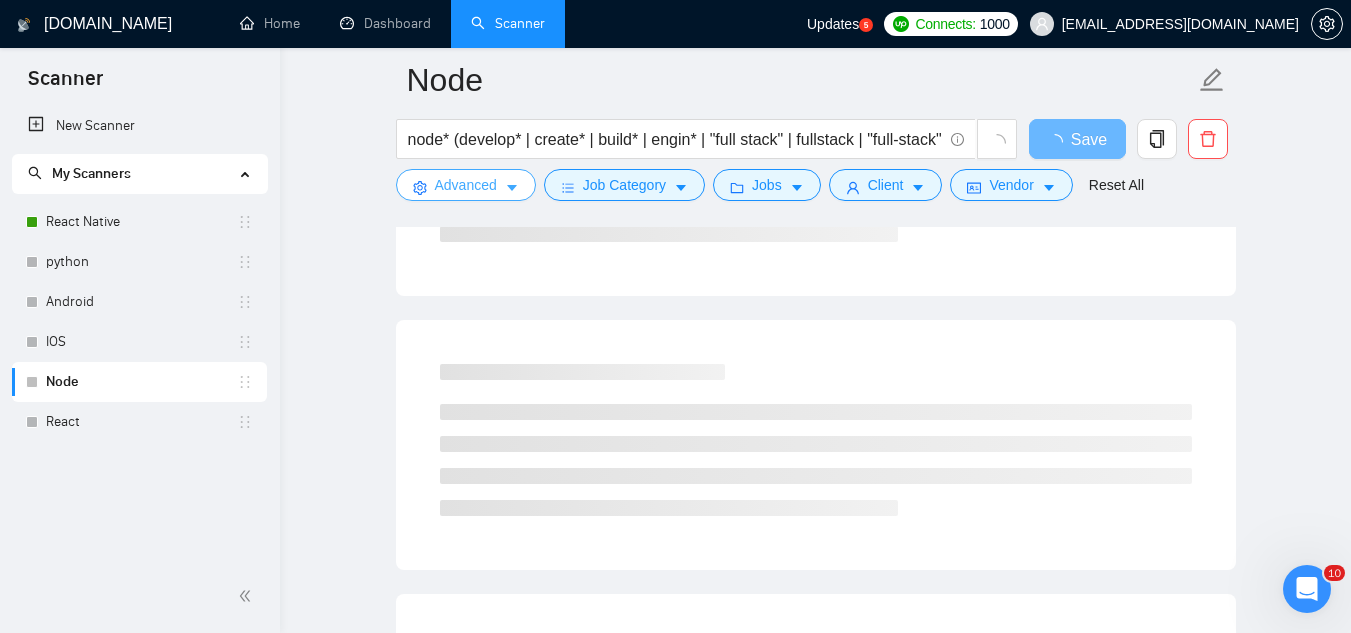 click on "Advanced" at bounding box center (466, 185) 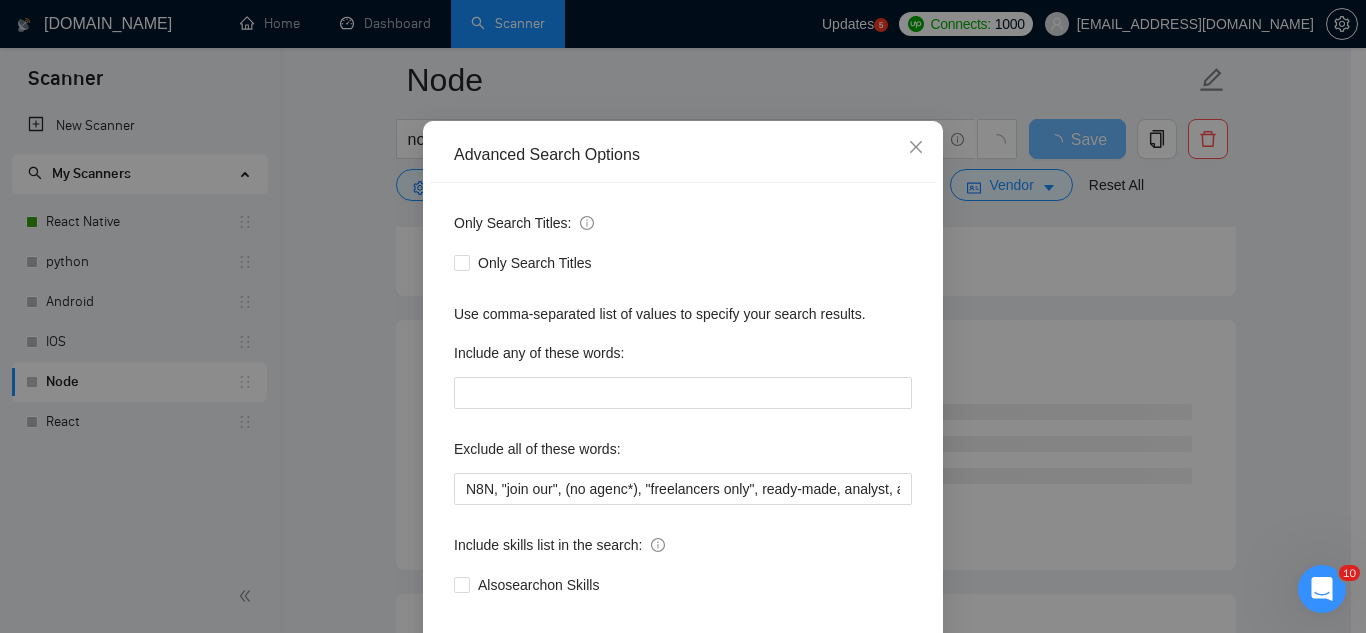 scroll, scrollTop: 100, scrollLeft: 0, axis: vertical 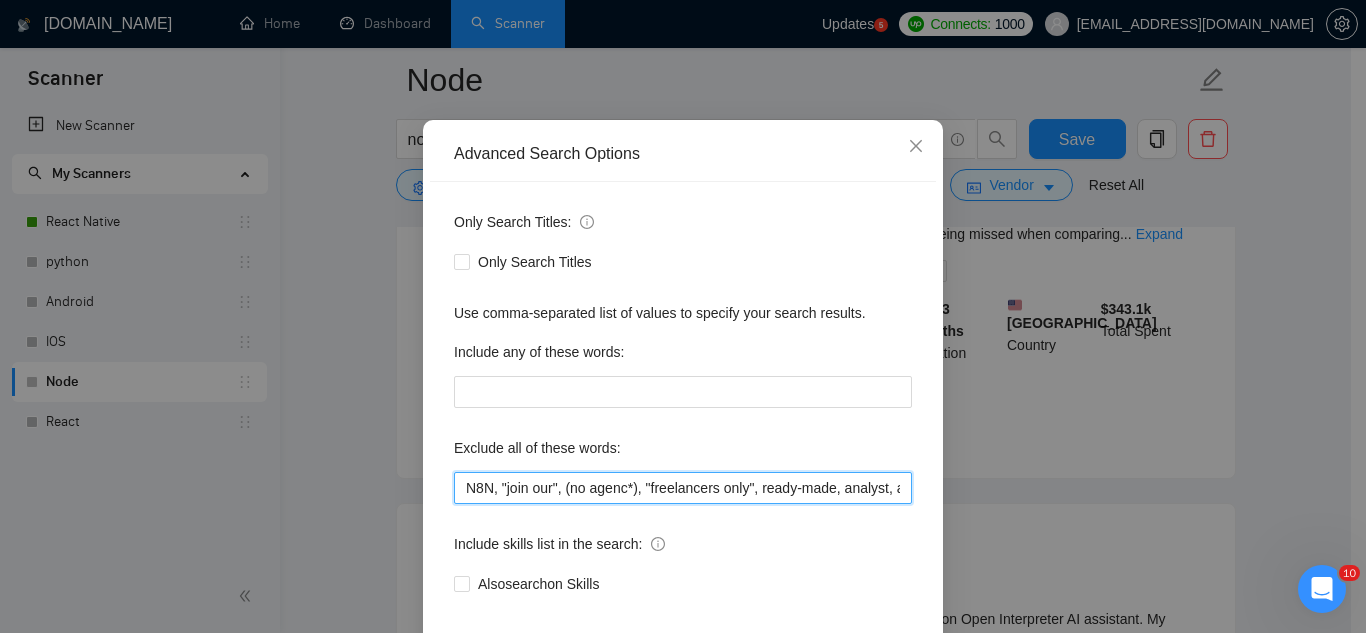 click on "N8N, "join our", (no agenc*), "freelancers only", ready-made, analyst, analytic*, coach, QA, tester, "product design", tutor, mentor, wordpress, WP, safari, electronic, chip*, animation*, game, designer, "Data Scientist", "data analyst", sport*, gambling, power point, powerpoint, code review," at bounding box center [683, 488] 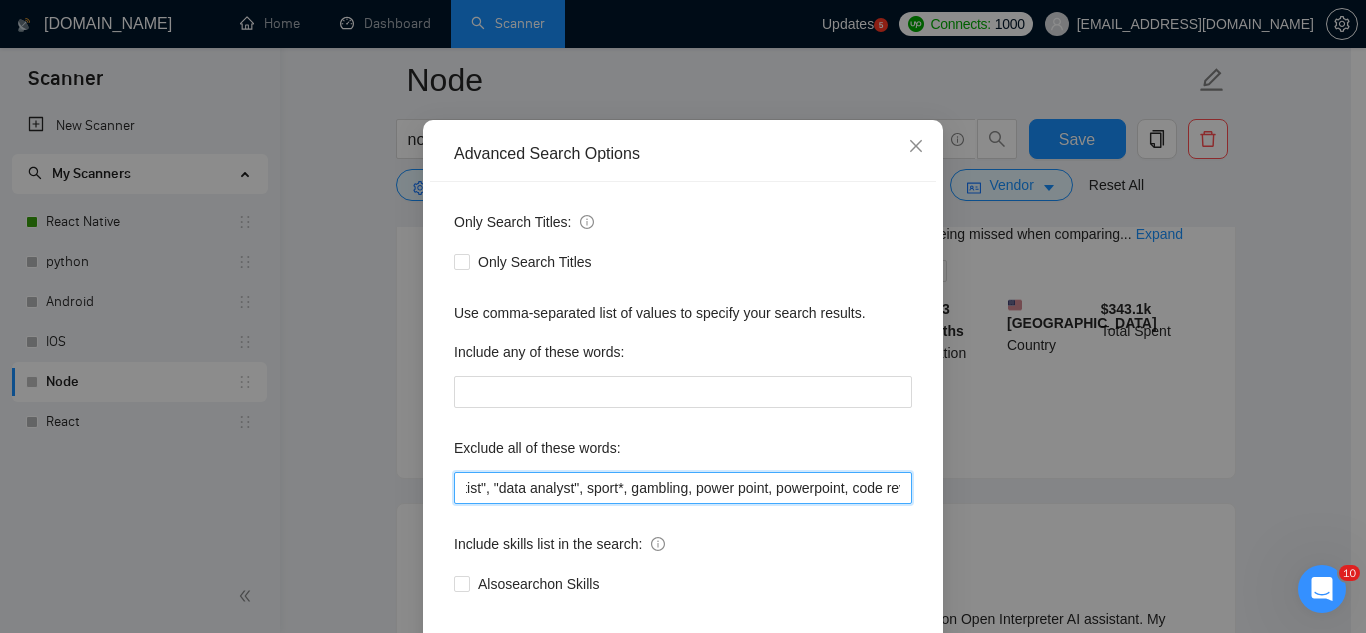 scroll, scrollTop: 0, scrollLeft: 1324, axis: horizontal 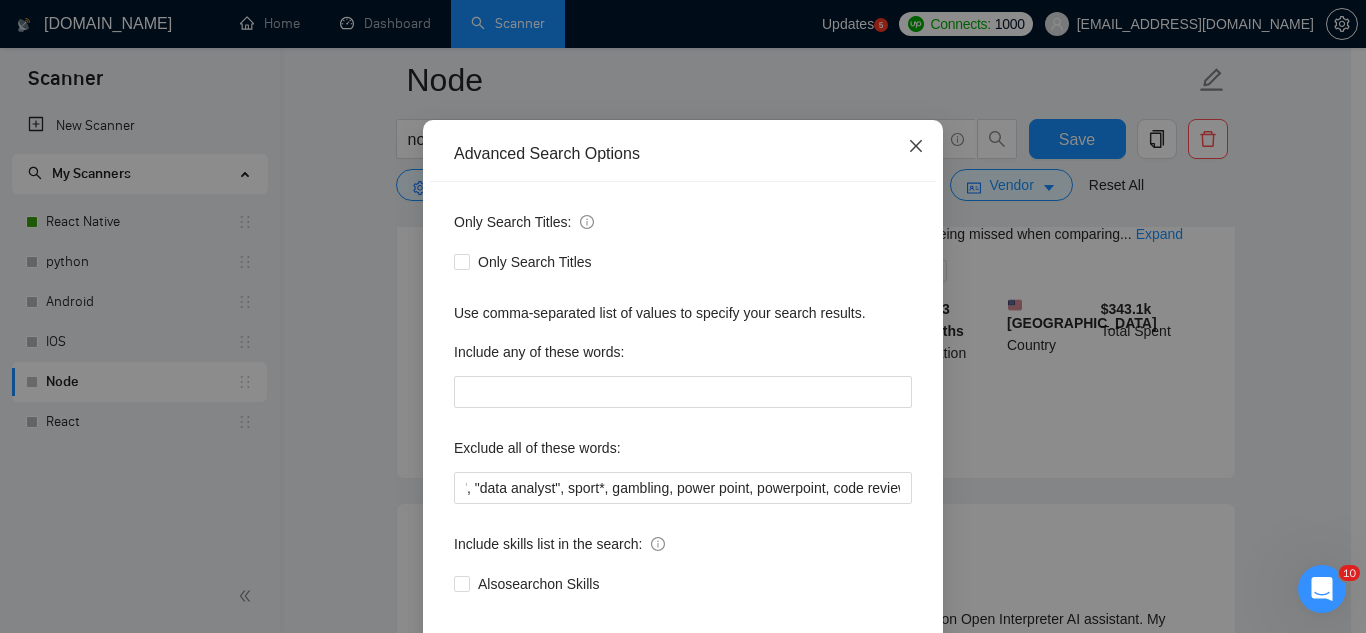 click 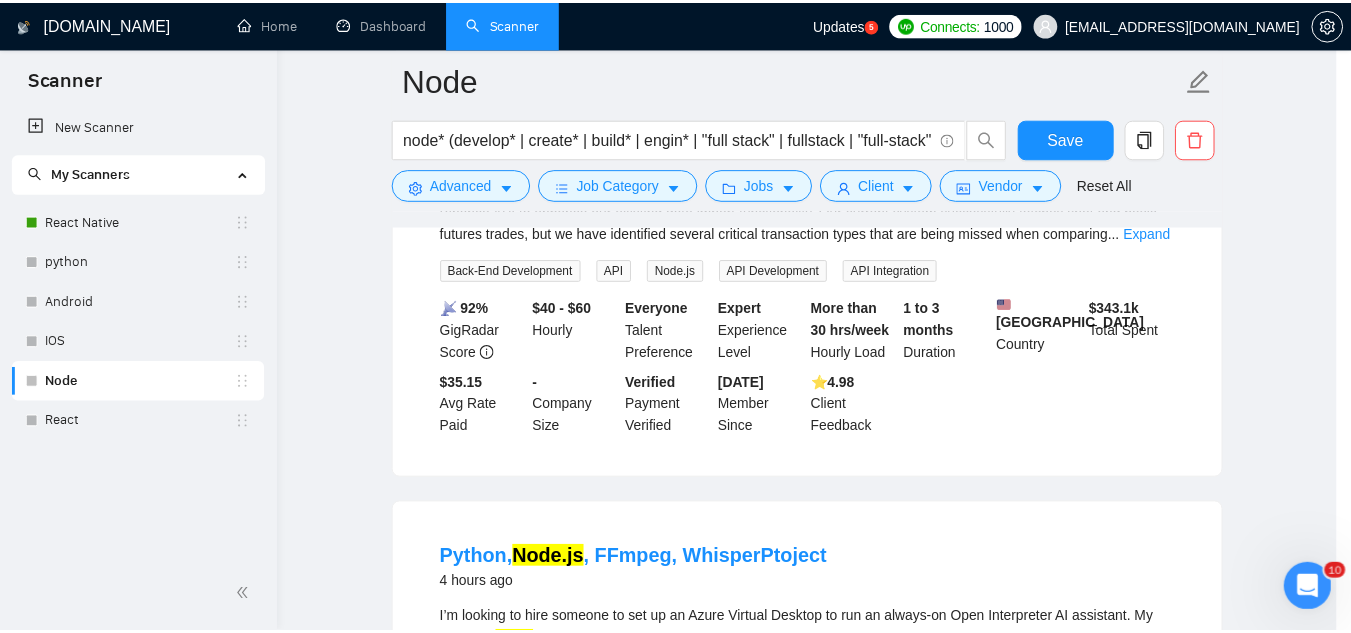 scroll, scrollTop: 99, scrollLeft: 0, axis: vertical 